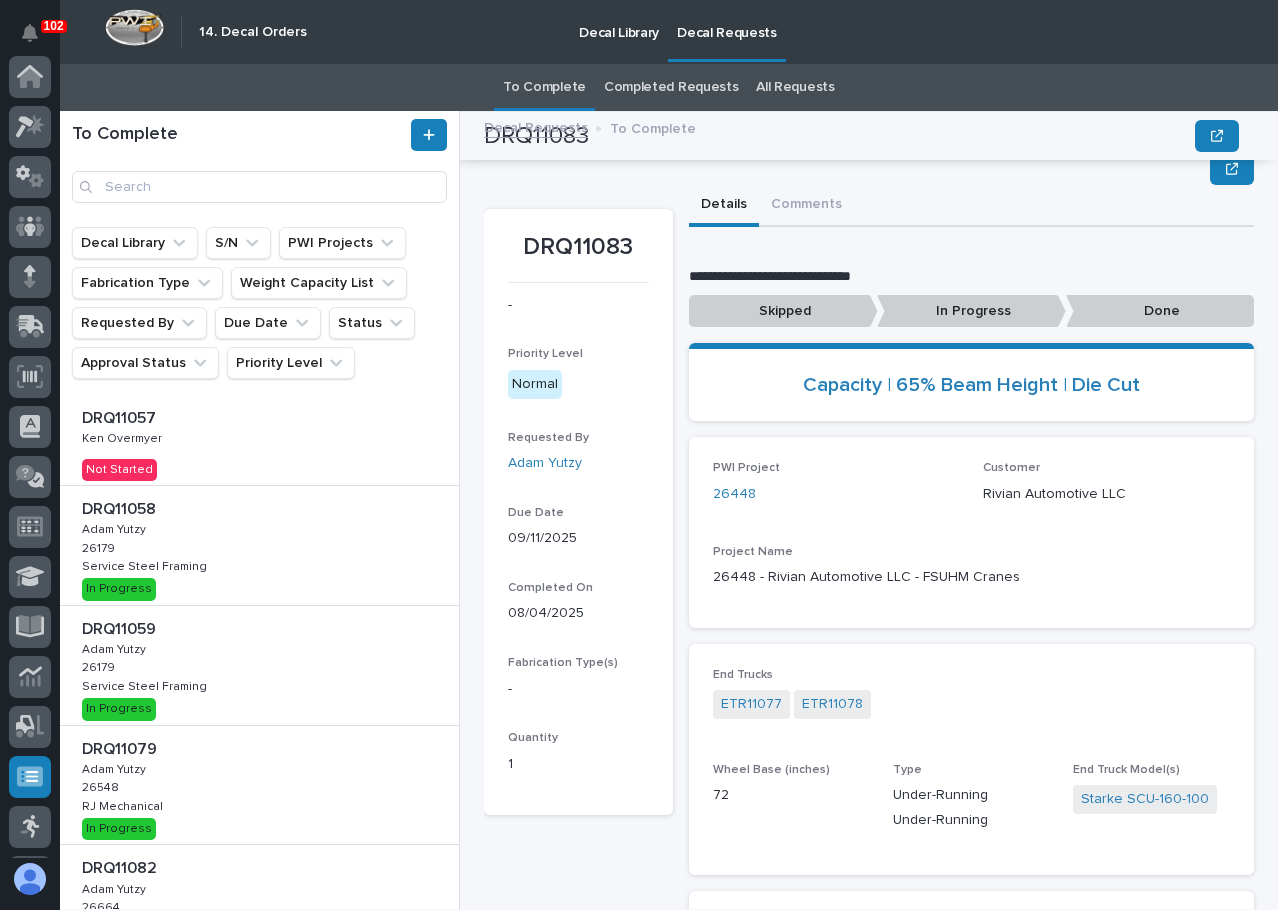 scroll, scrollTop: 0, scrollLeft: 0, axis: both 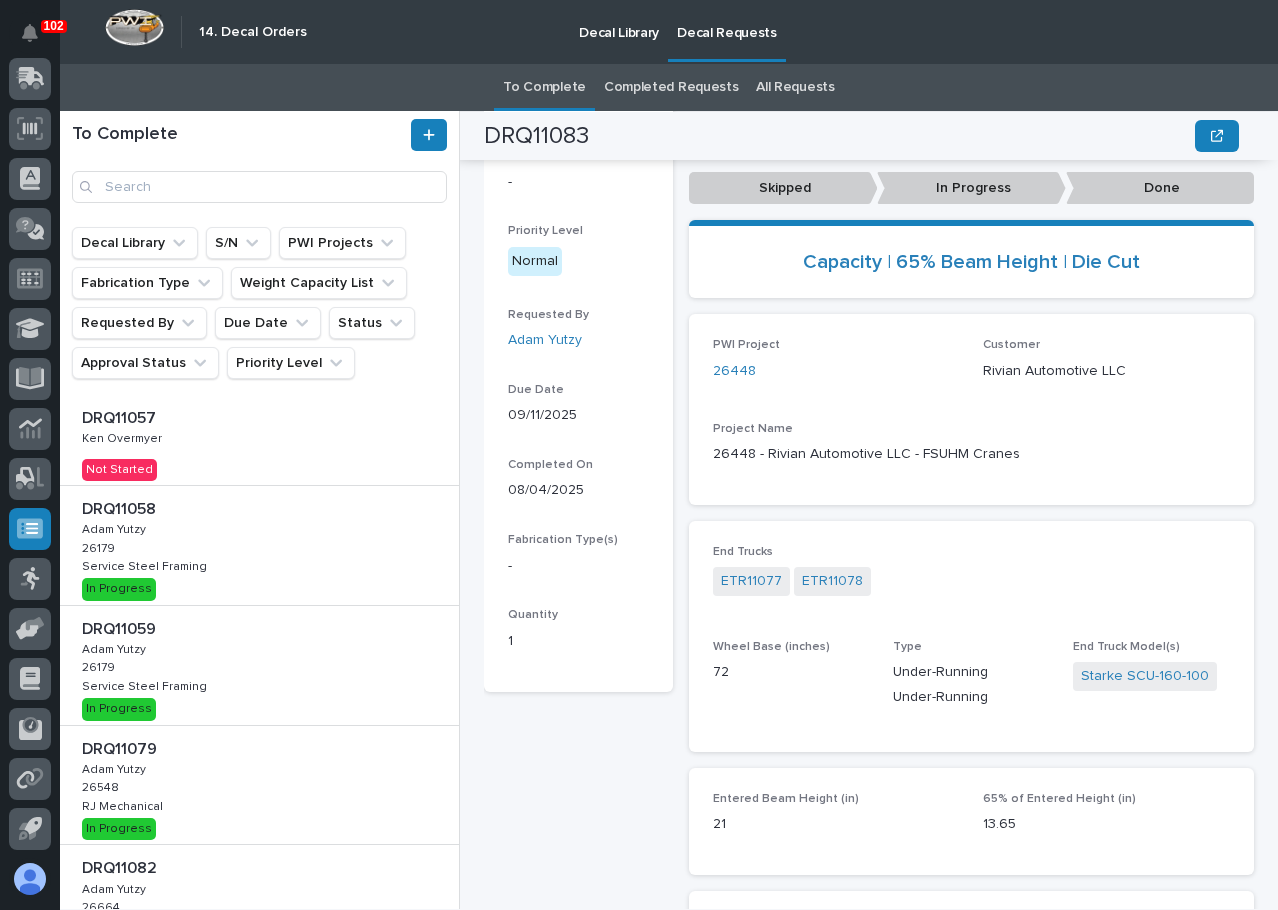 click on "DRQ11058 DRQ11058   [FIRST] [LAST] [FIRST] [LAST]   26179 26179   Service Steel Framing Service Steel Framing   In Progress" at bounding box center (259, 545) 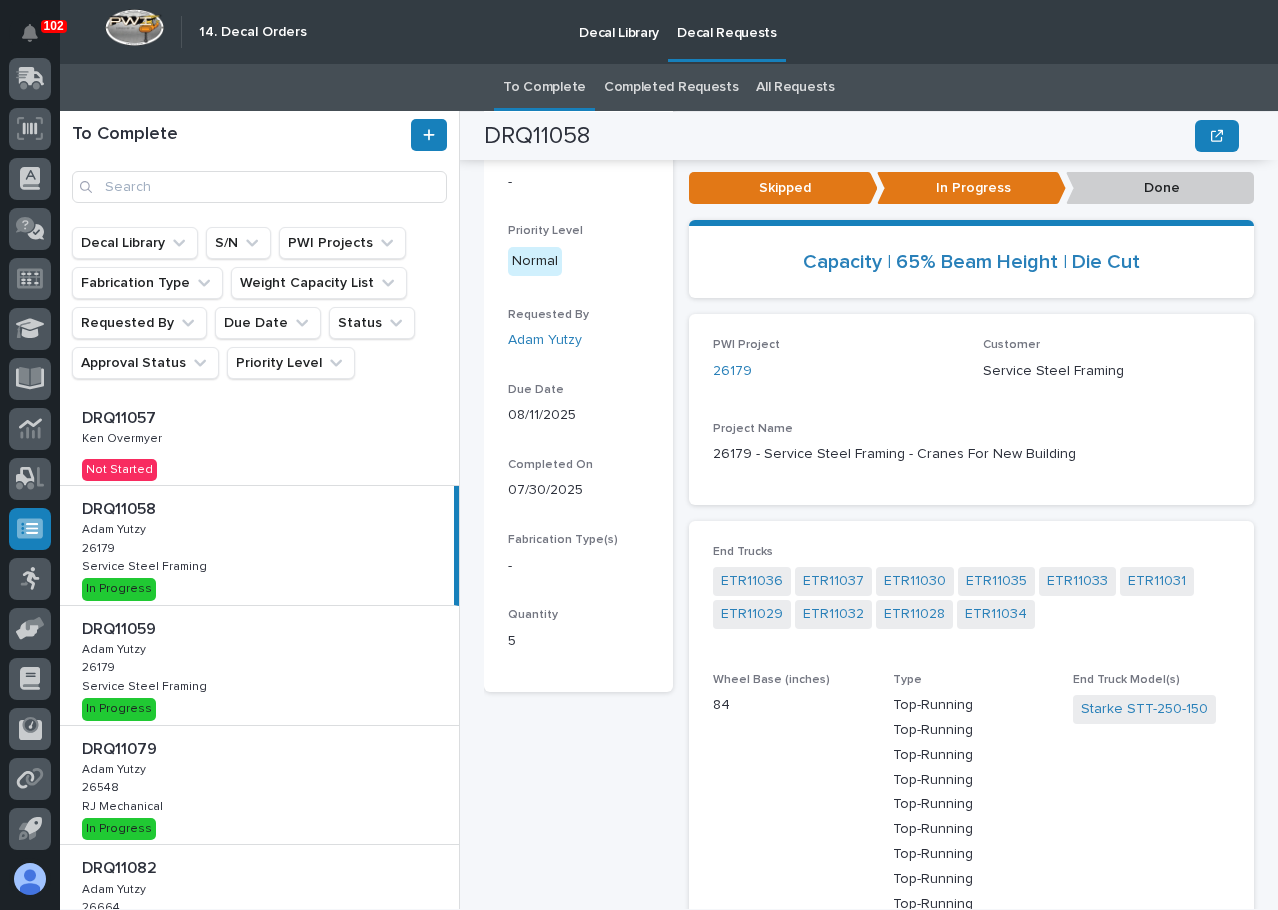 drag, startPoint x: 805, startPoint y: 487, endPoint x: 636, endPoint y: 741, distance: 305.08524 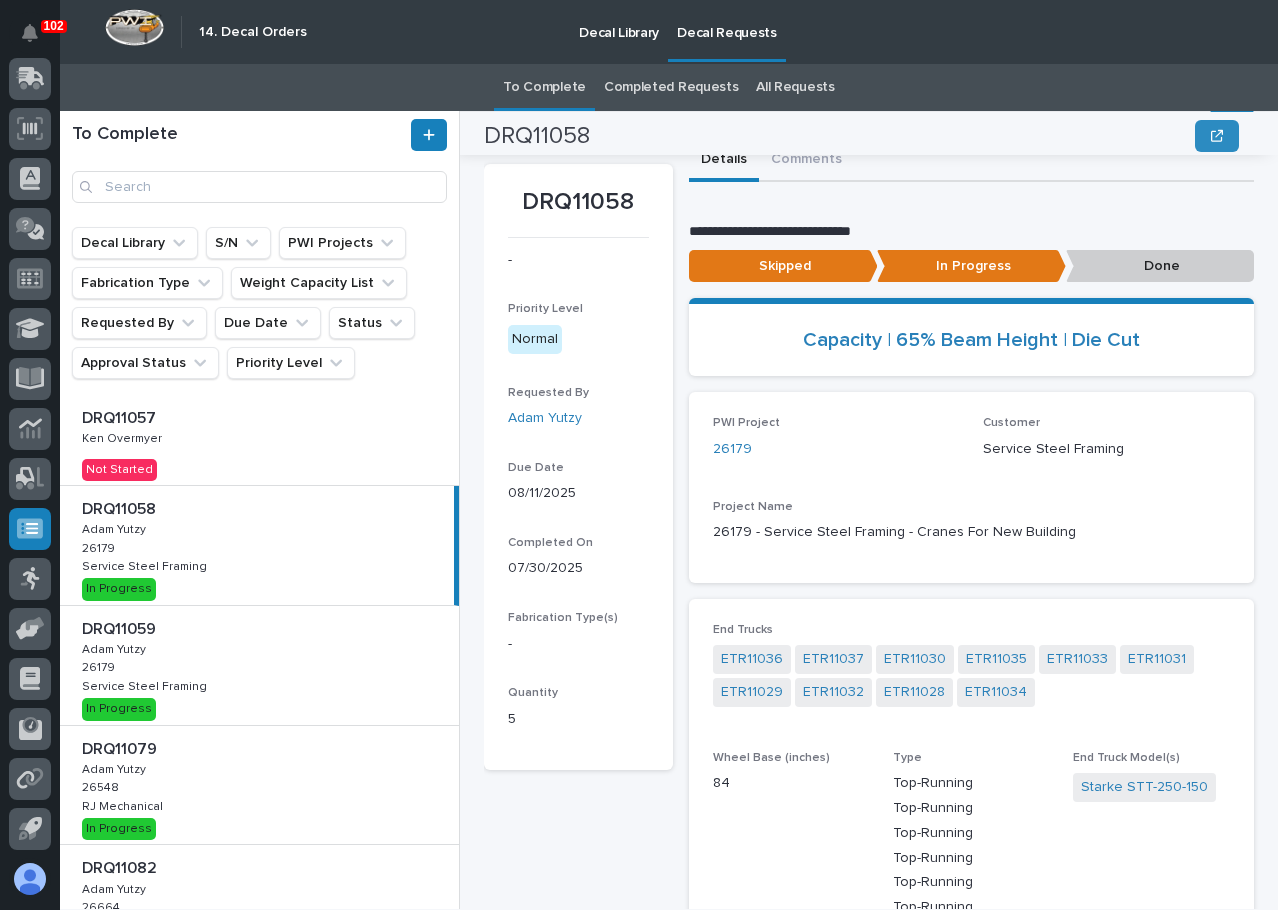 scroll, scrollTop: 0, scrollLeft: 0, axis: both 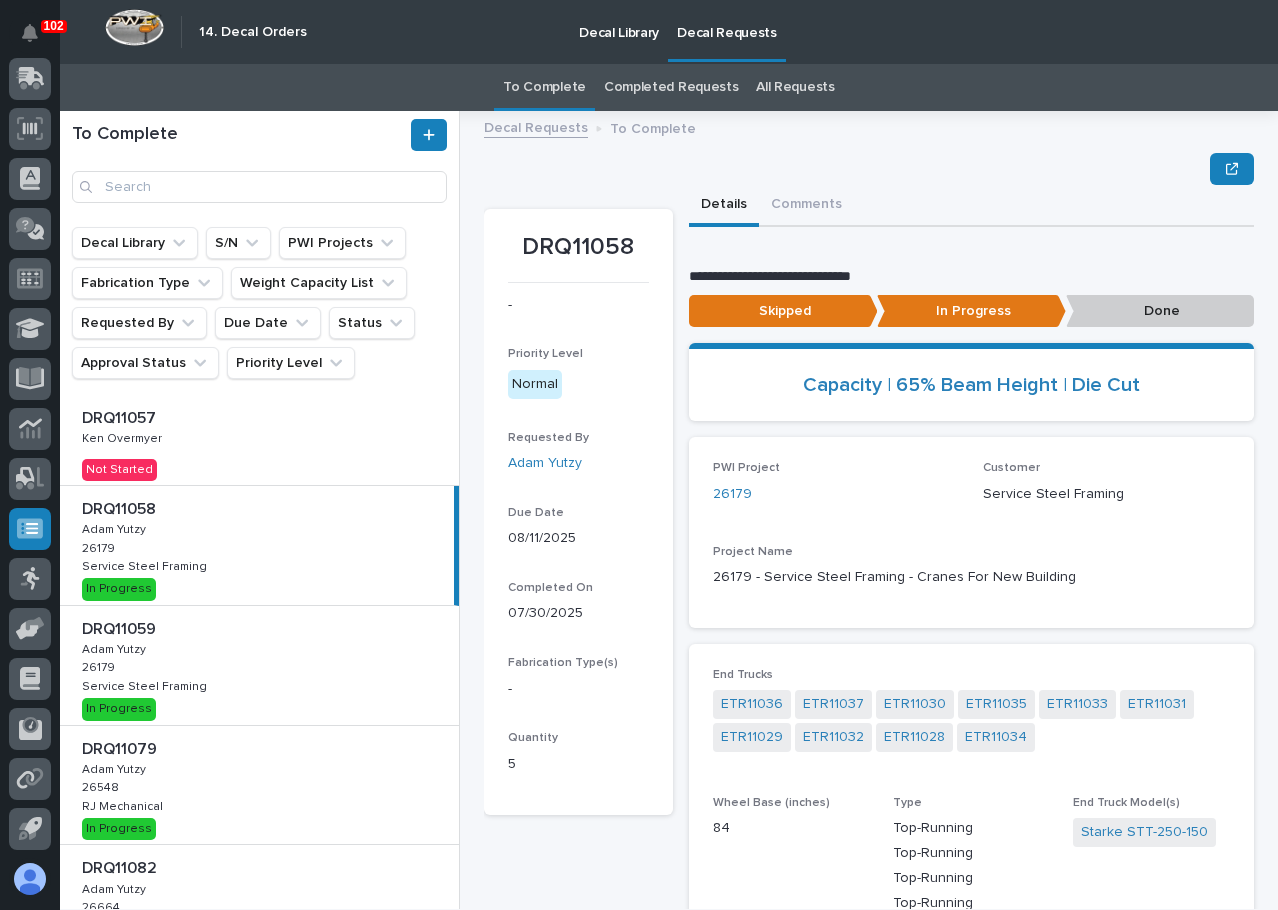 click on "Done" at bounding box center (1160, 311) 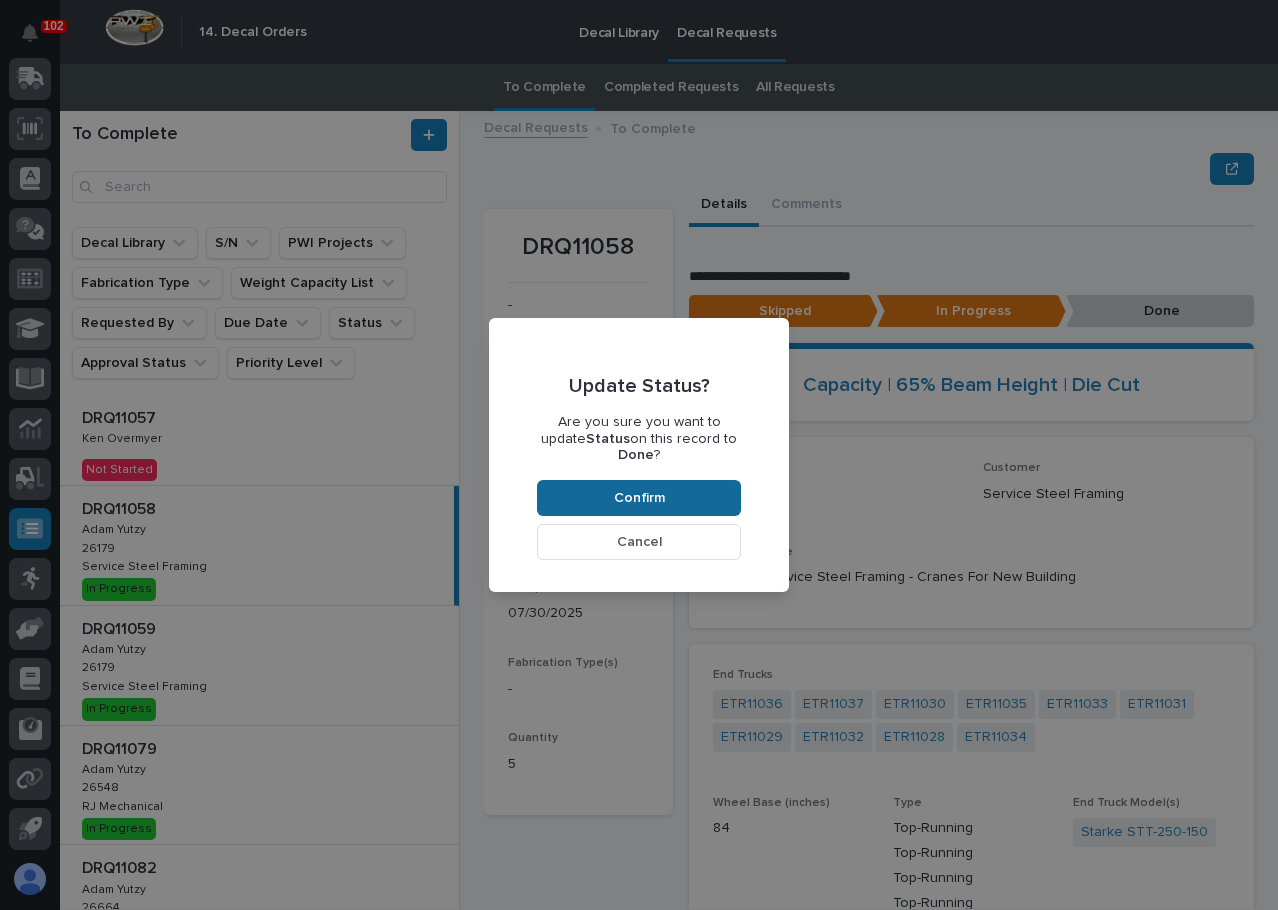 click on "Confirm" at bounding box center [639, 498] 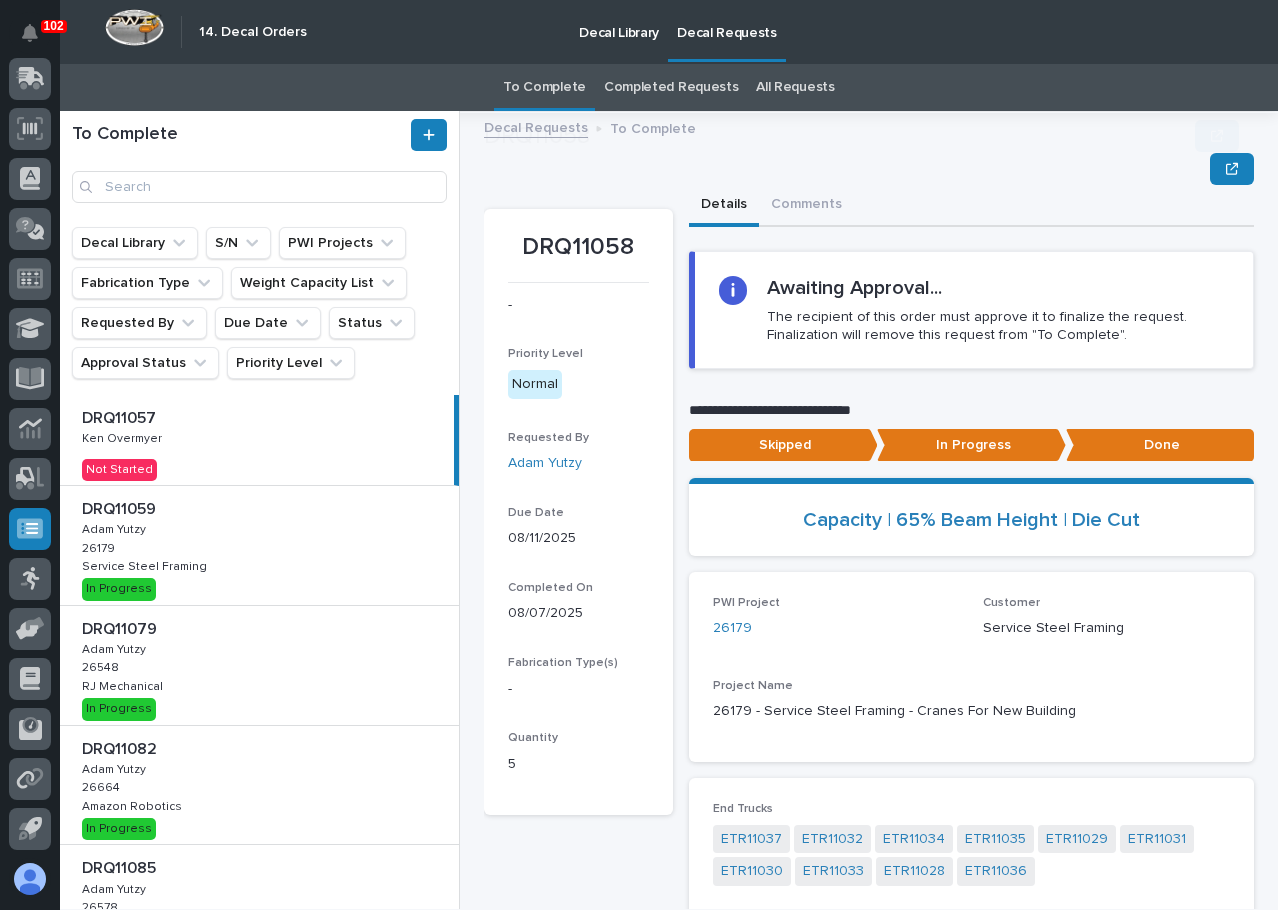 scroll, scrollTop: 120, scrollLeft: 0, axis: vertical 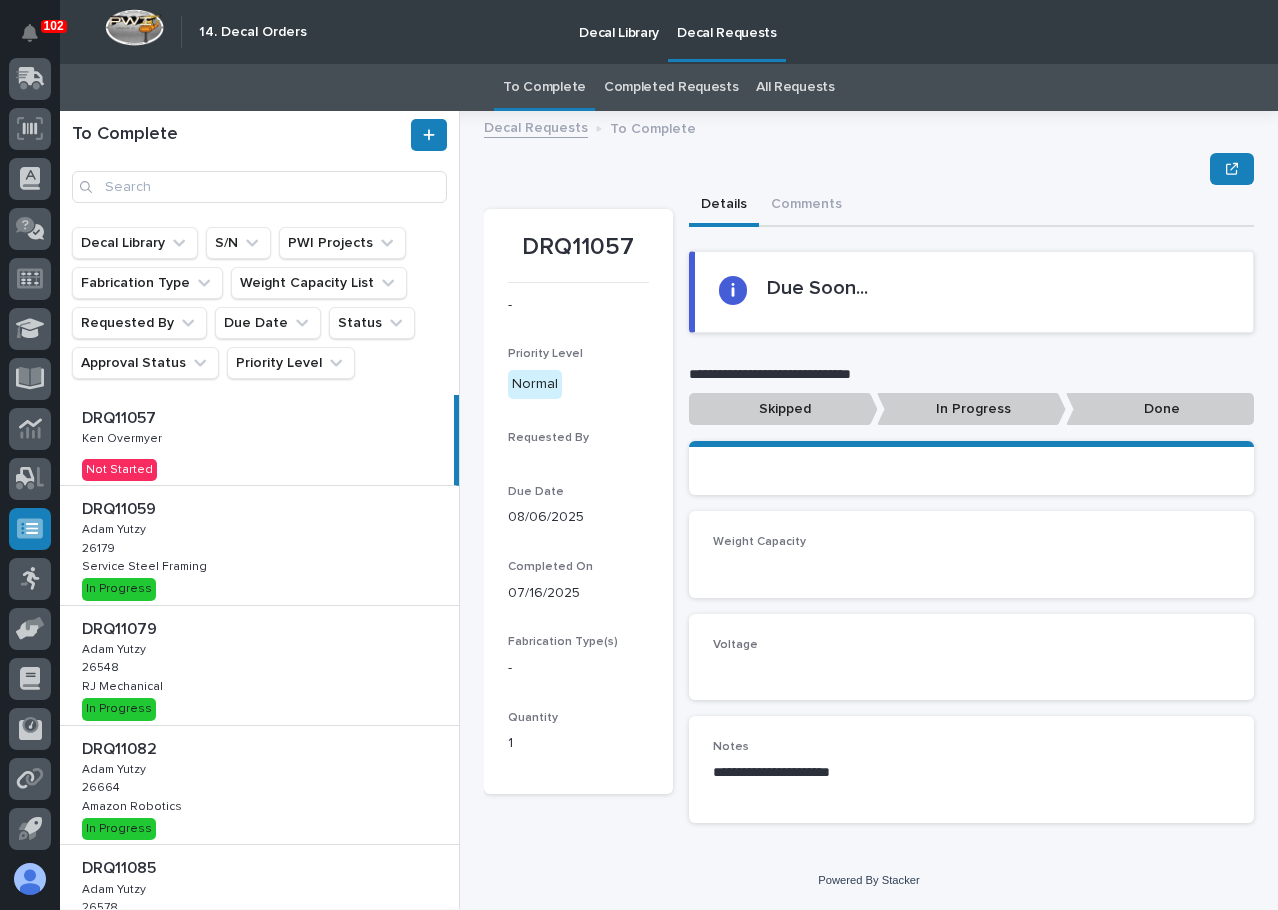 click on "DRQ11059 DRQ11059   [FIRST] [LAST] [FIRST] [LAST]   26179 26179   Service Steel Framing Service Steel Framing   In Progress" at bounding box center [259, 545] 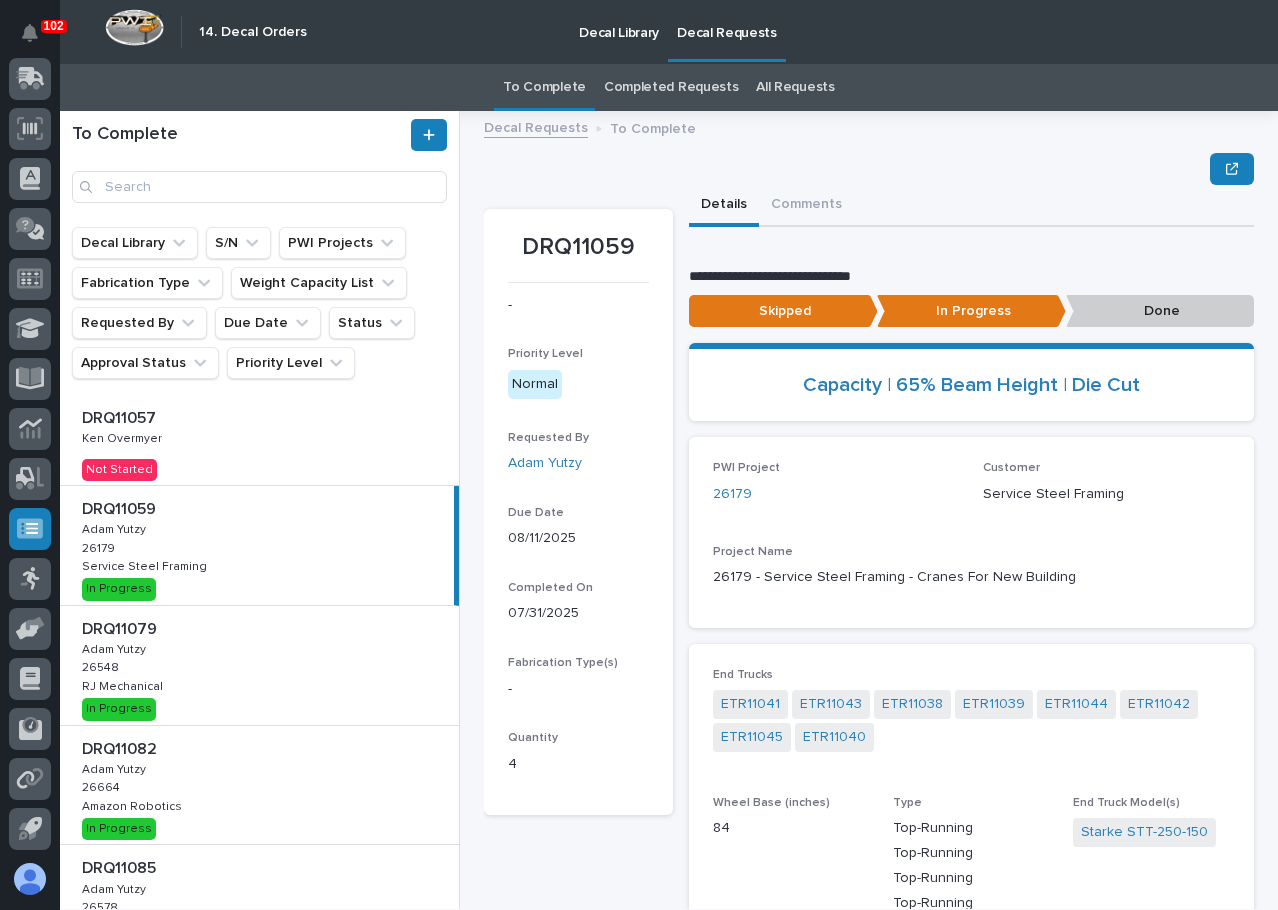 click on "Done" at bounding box center [1160, 311] 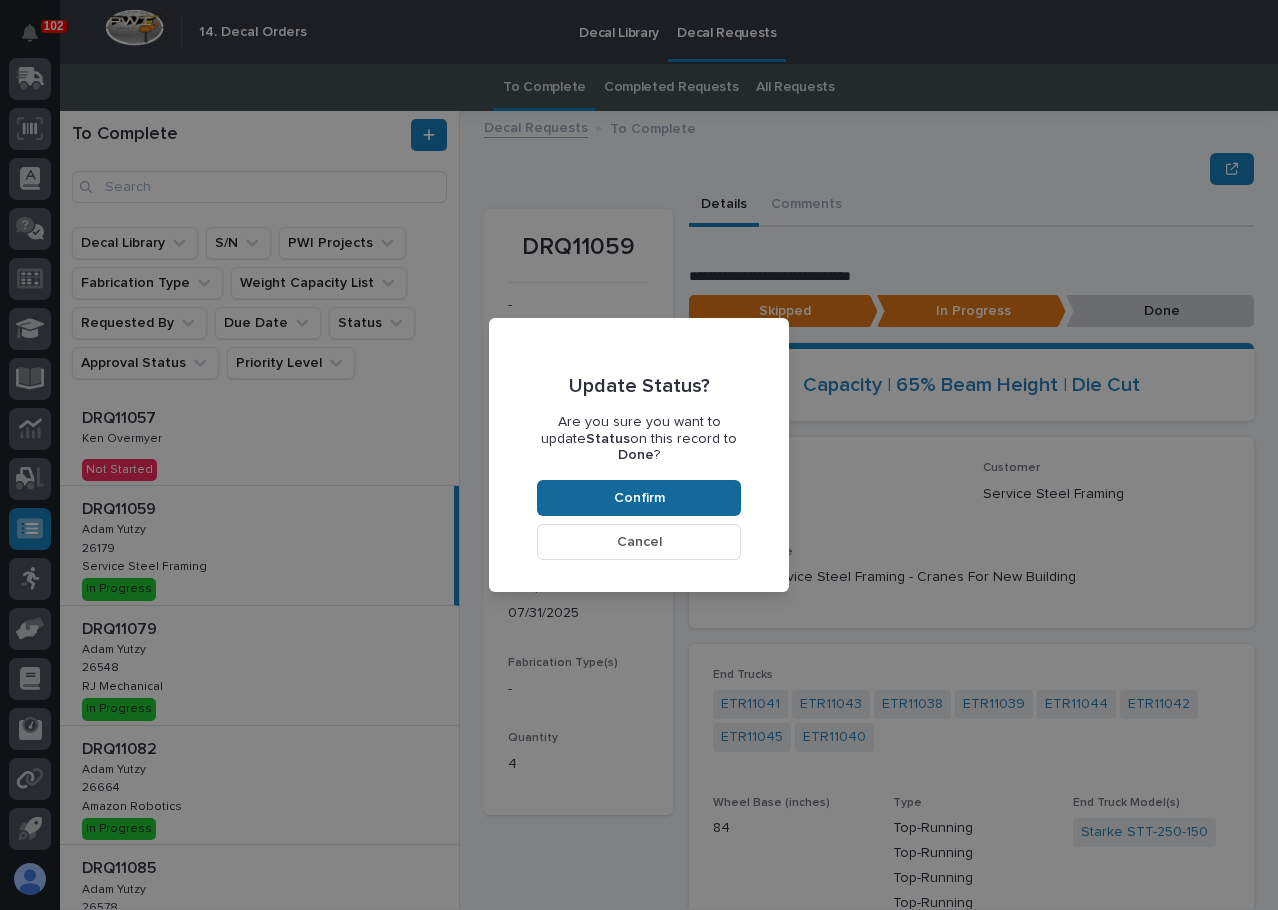 click on "Confirm" at bounding box center [639, 498] 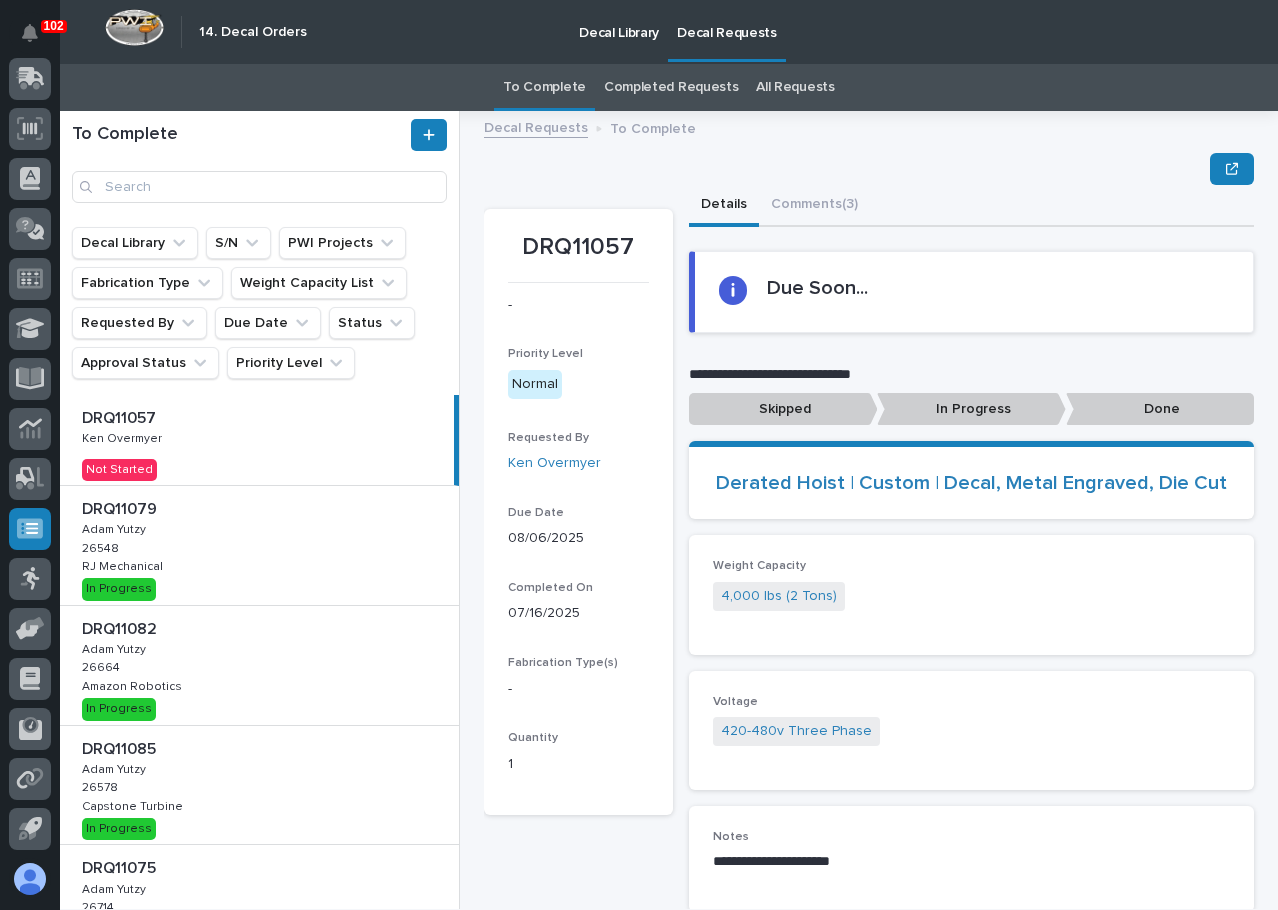 click on "DRQ11079 DRQ11079   [FIRST] [LAST] [FIRST] [LAST]   26548 26548   RJ Mechanical RJ Mechanical   In Progress" at bounding box center [259, 545] 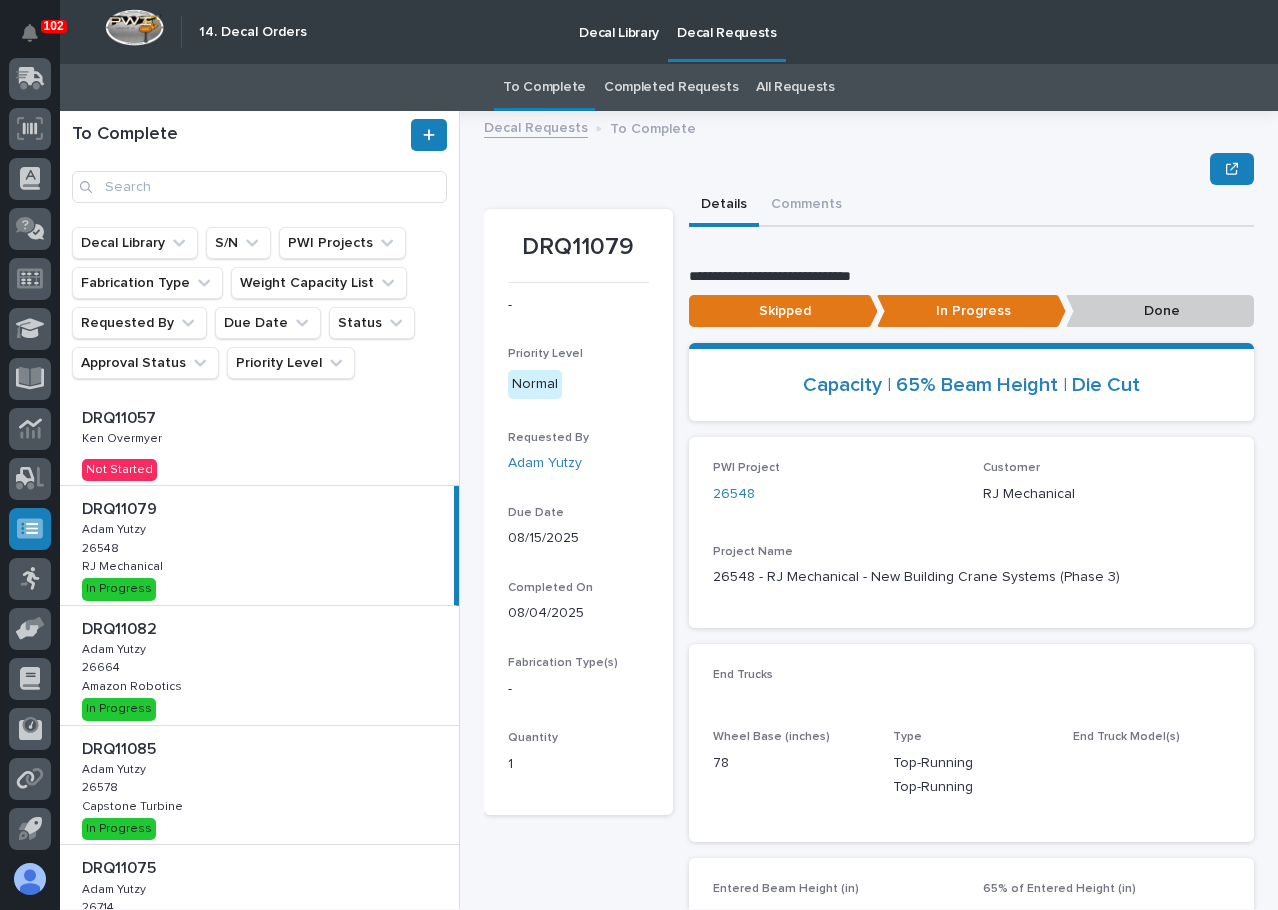 click on "Done" at bounding box center [1160, 311] 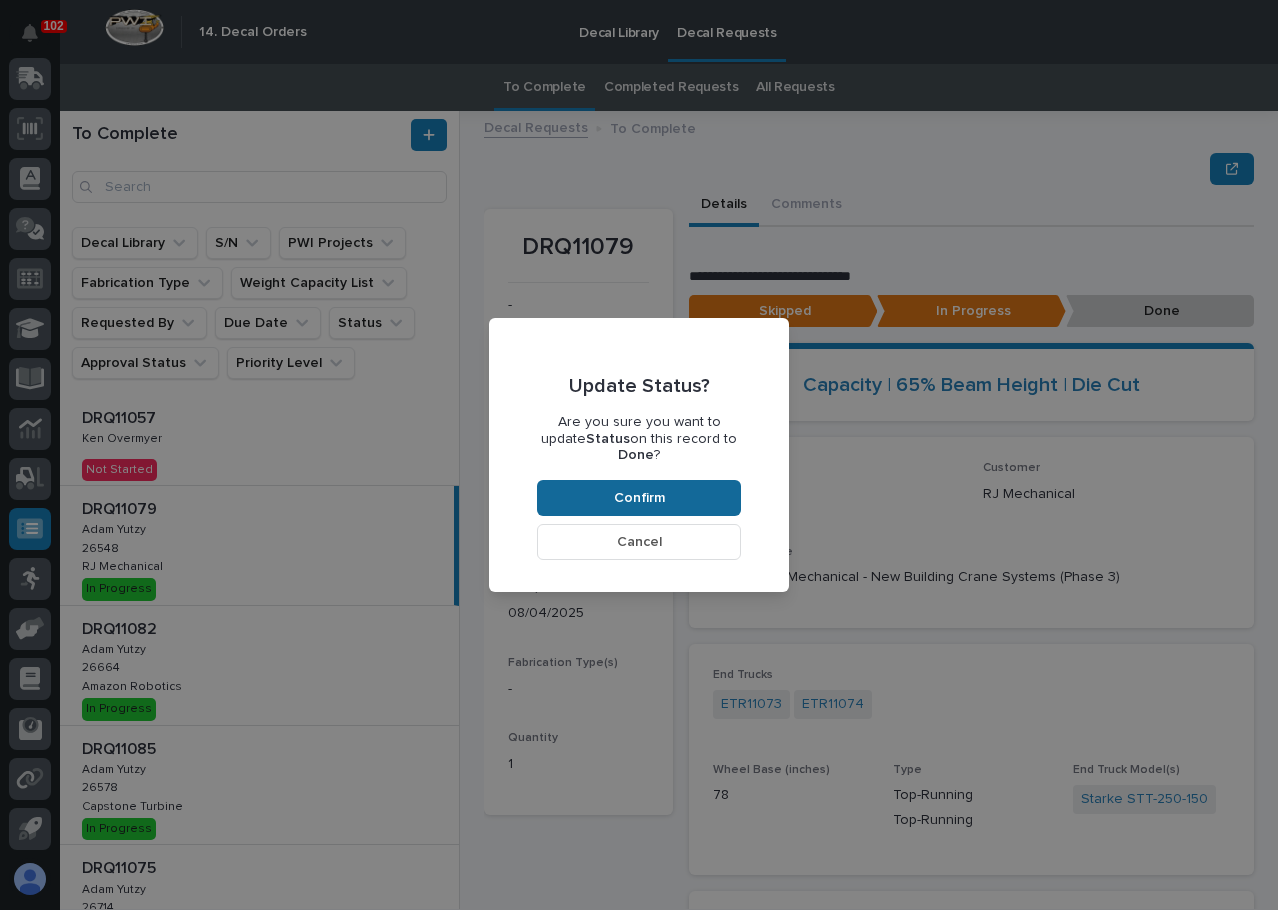 click on "Confirm" at bounding box center [639, 498] 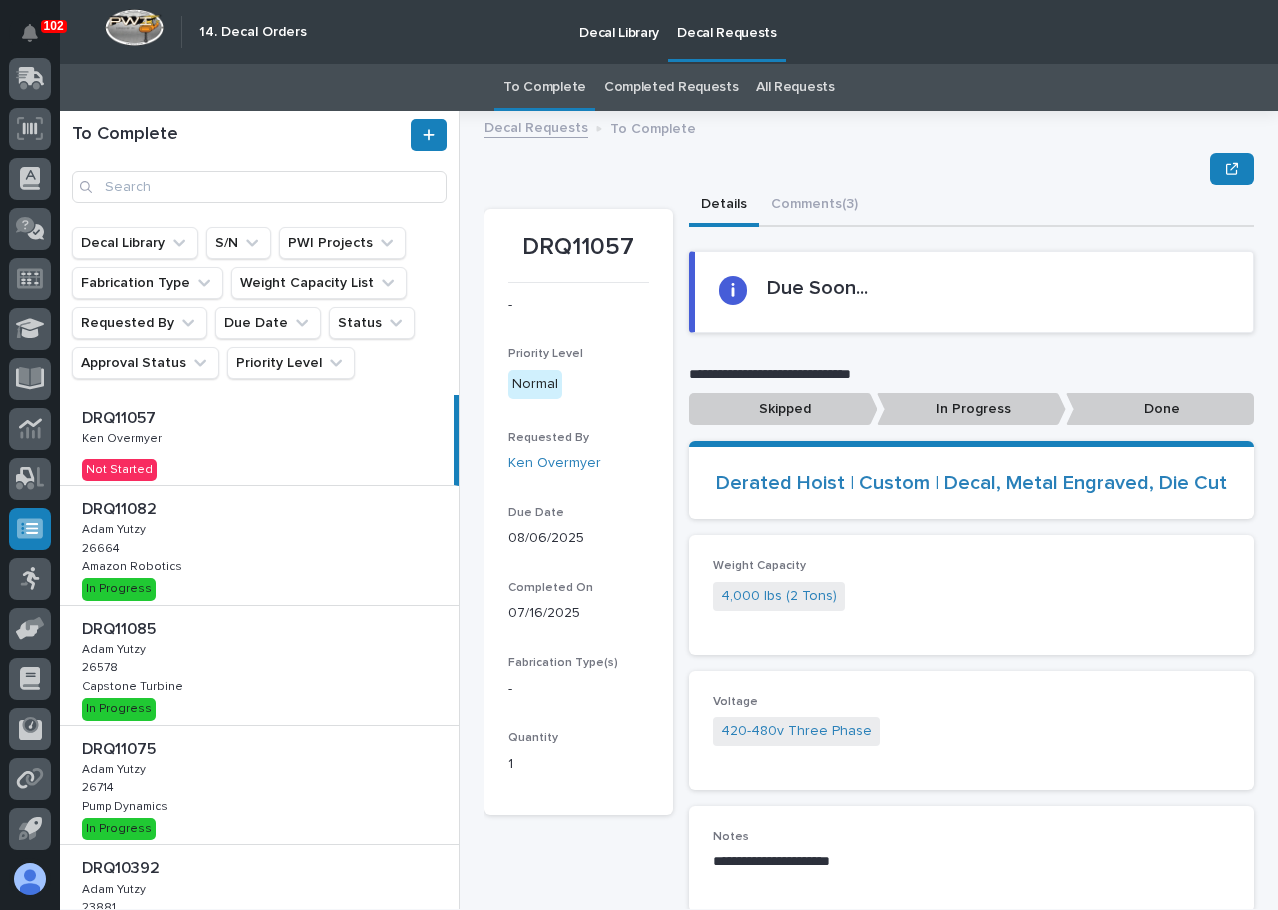 click on "DRQ11082 DRQ11082   [FIRST] [LAST] [FIRST] [LAST]   26664 26664   Amazon Robotics Amazon Robotics   In Progress" at bounding box center [259, 545] 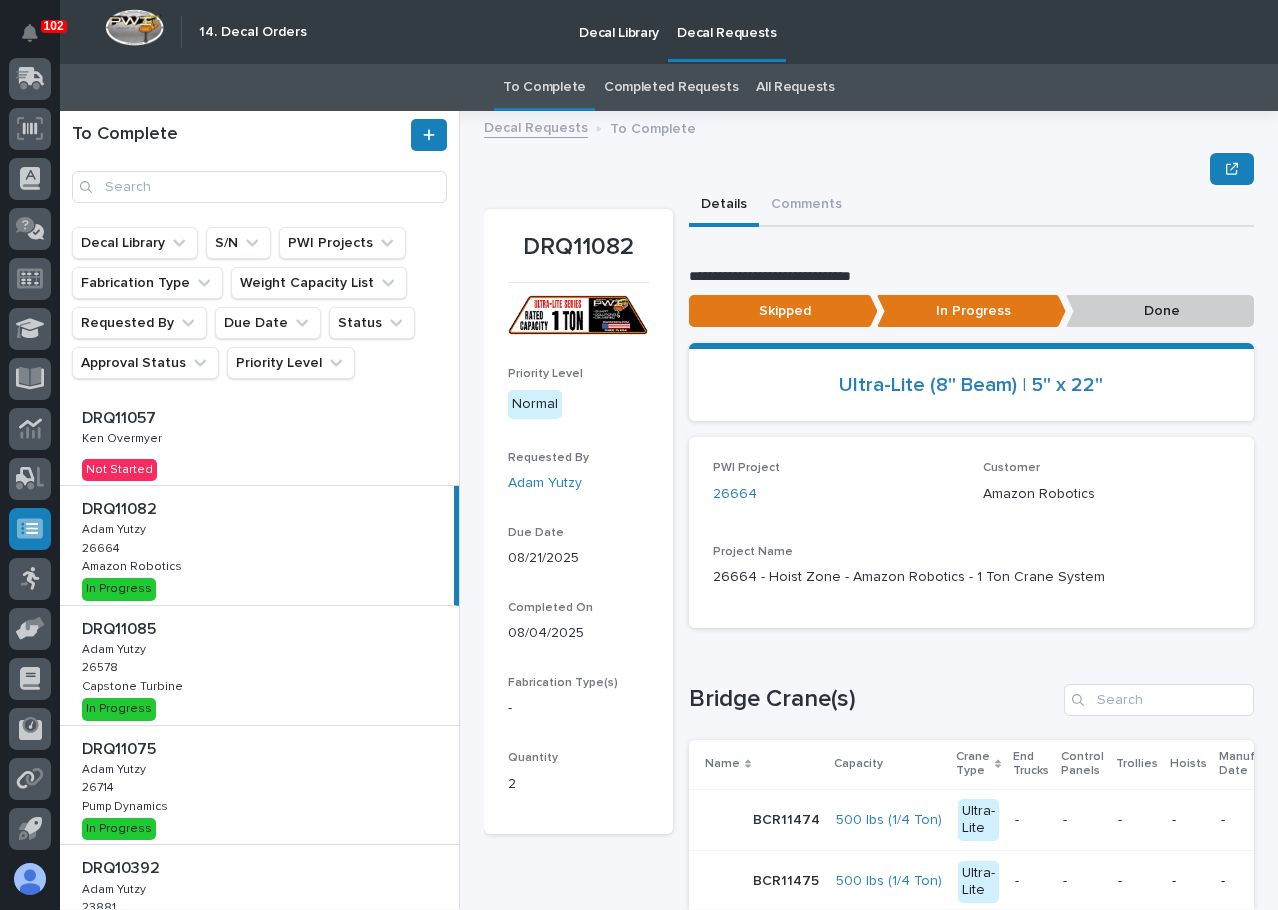 click on "Done" at bounding box center [1160, 311] 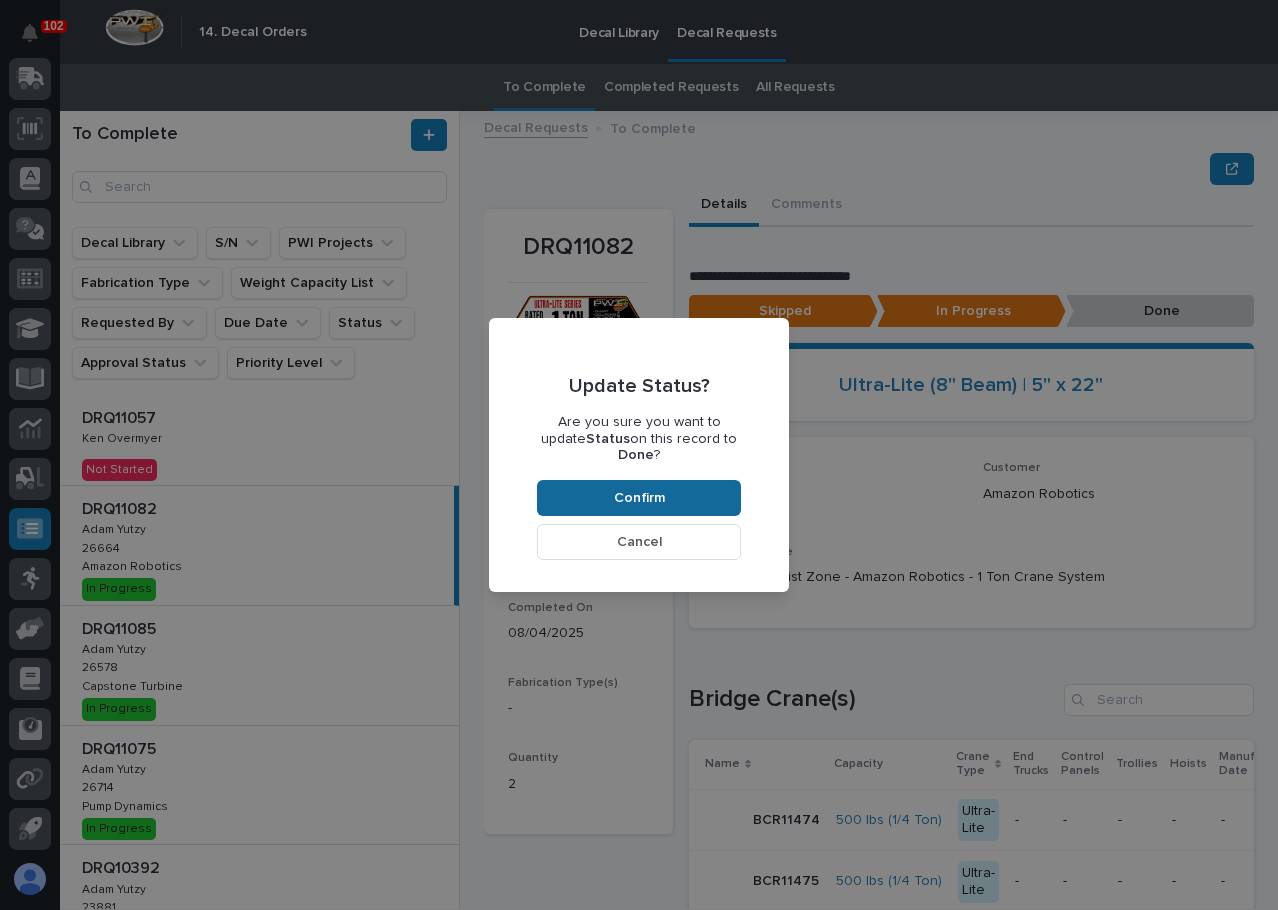click on "Confirm" at bounding box center [639, 498] 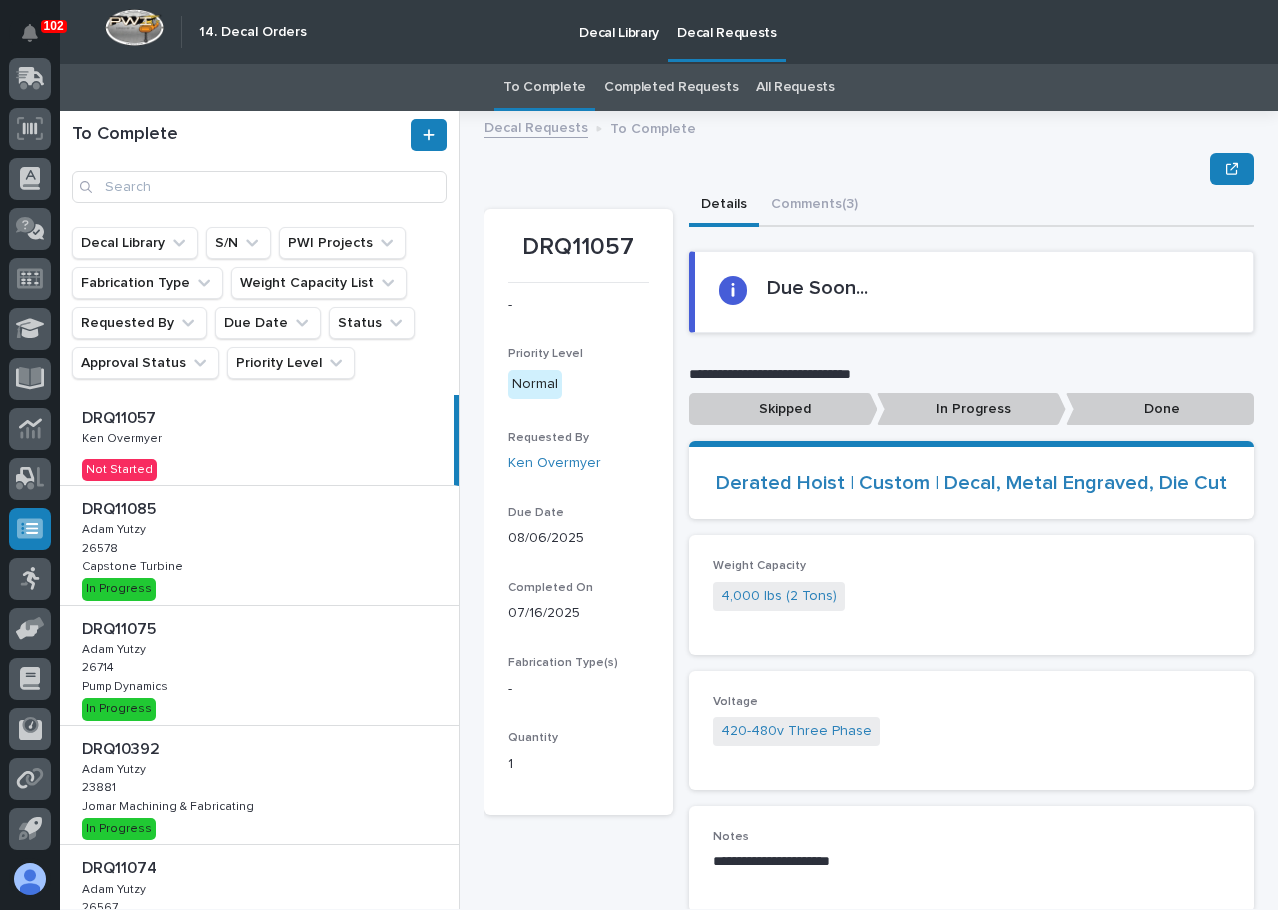 click on "DRQ11085 DRQ11085   [FIRST] [LAST] [FIRST] [LAST]   26578 26578   Capstone Turbine Capstone Turbine   In Progress" at bounding box center [259, 545] 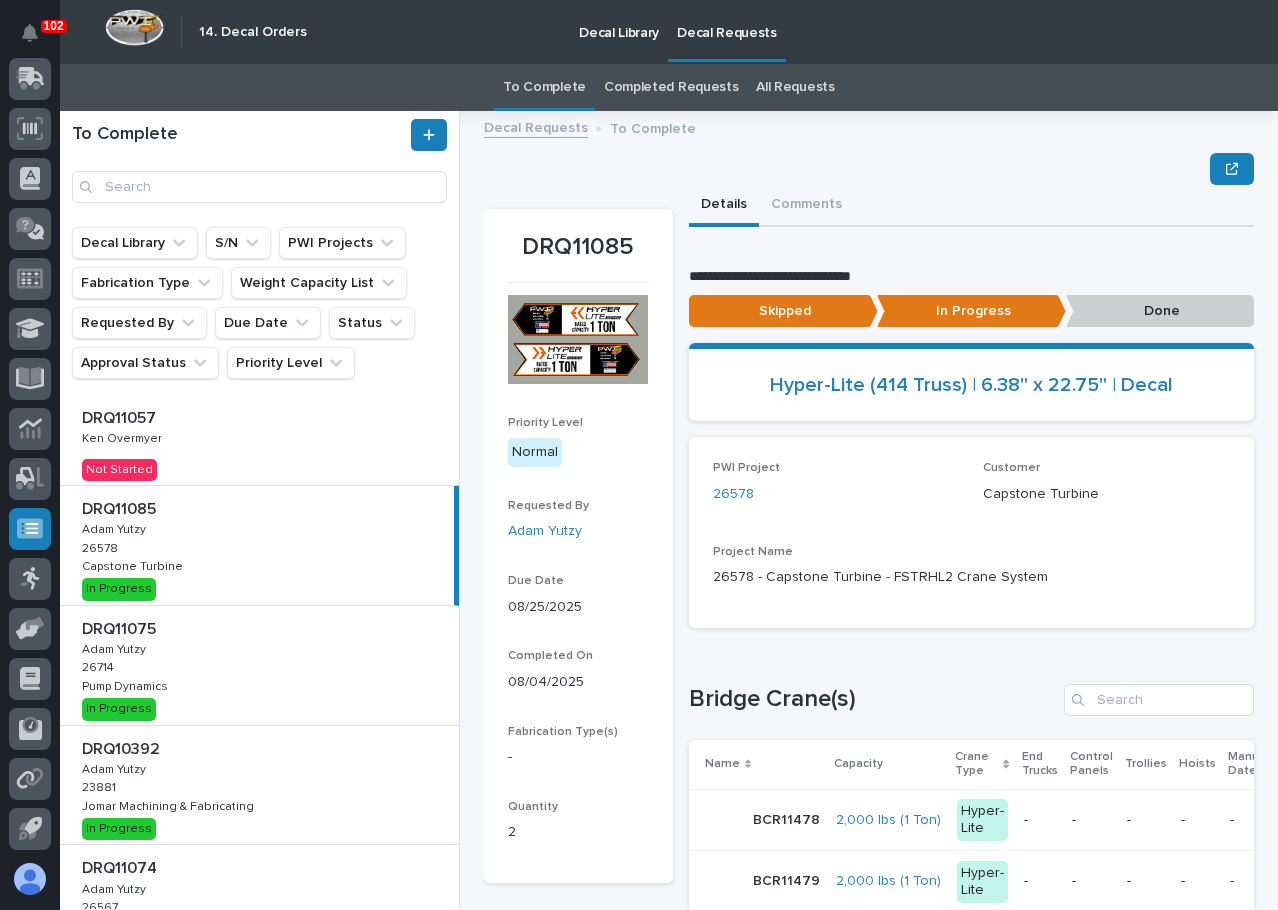 click on "Done" at bounding box center (1160, 311) 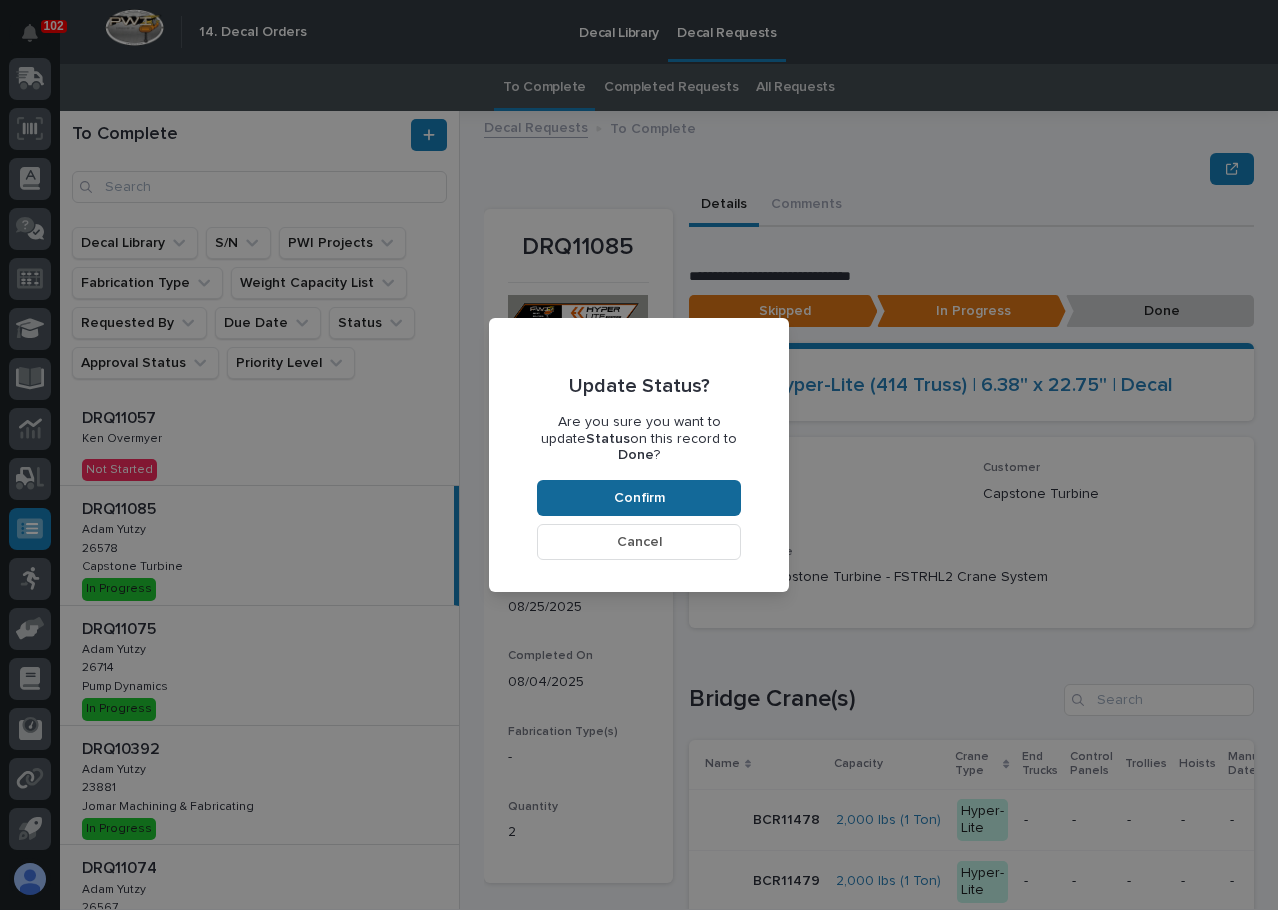 click on "Confirm" at bounding box center (639, 498) 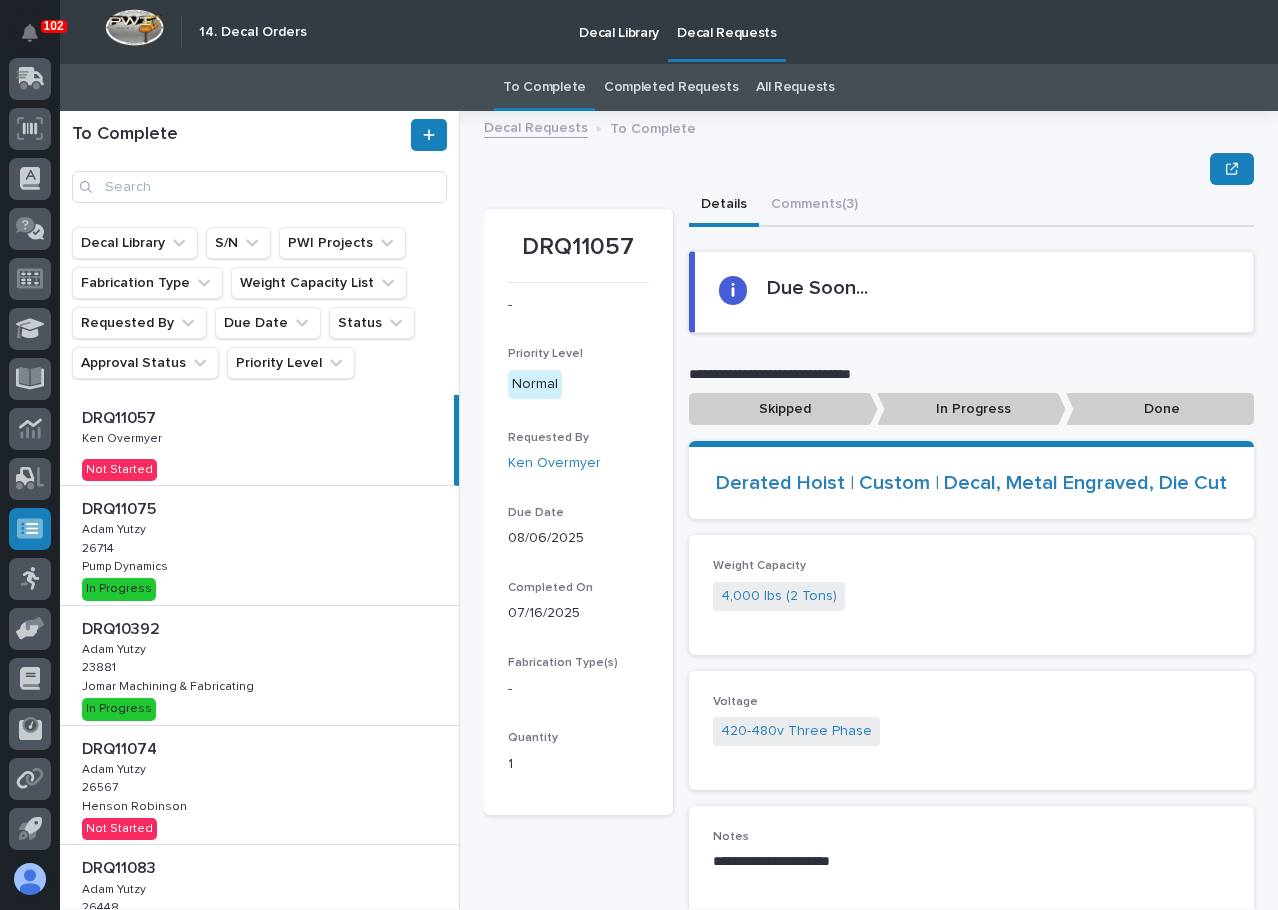 click on "DRQ11075 DRQ11075   [FIRST] [LAST] [FIRST] [LAST]   26714 26714   Pump Dynamics Pump Dynamics   In Progress" at bounding box center [259, 545] 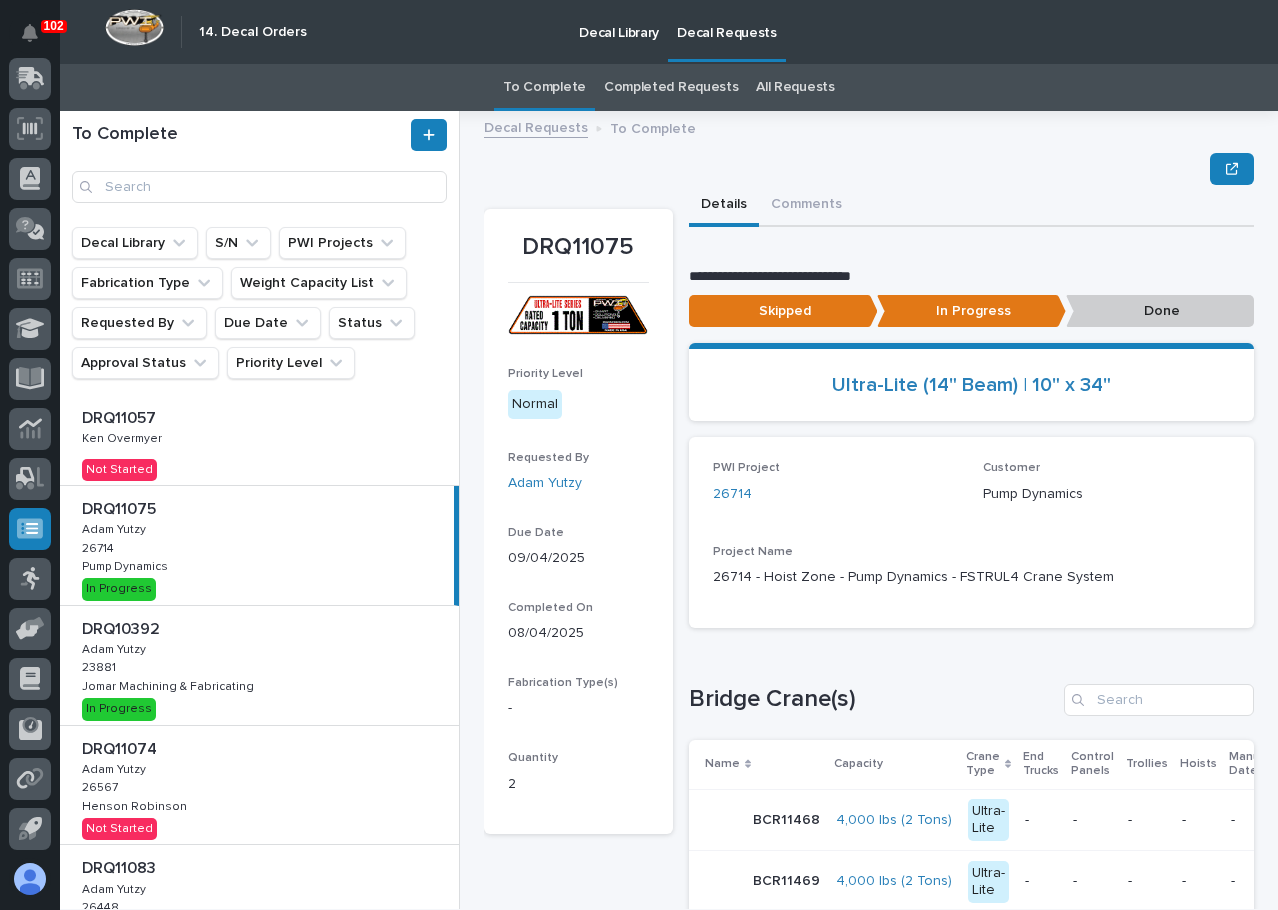 click on "Done" at bounding box center (1160, 311) 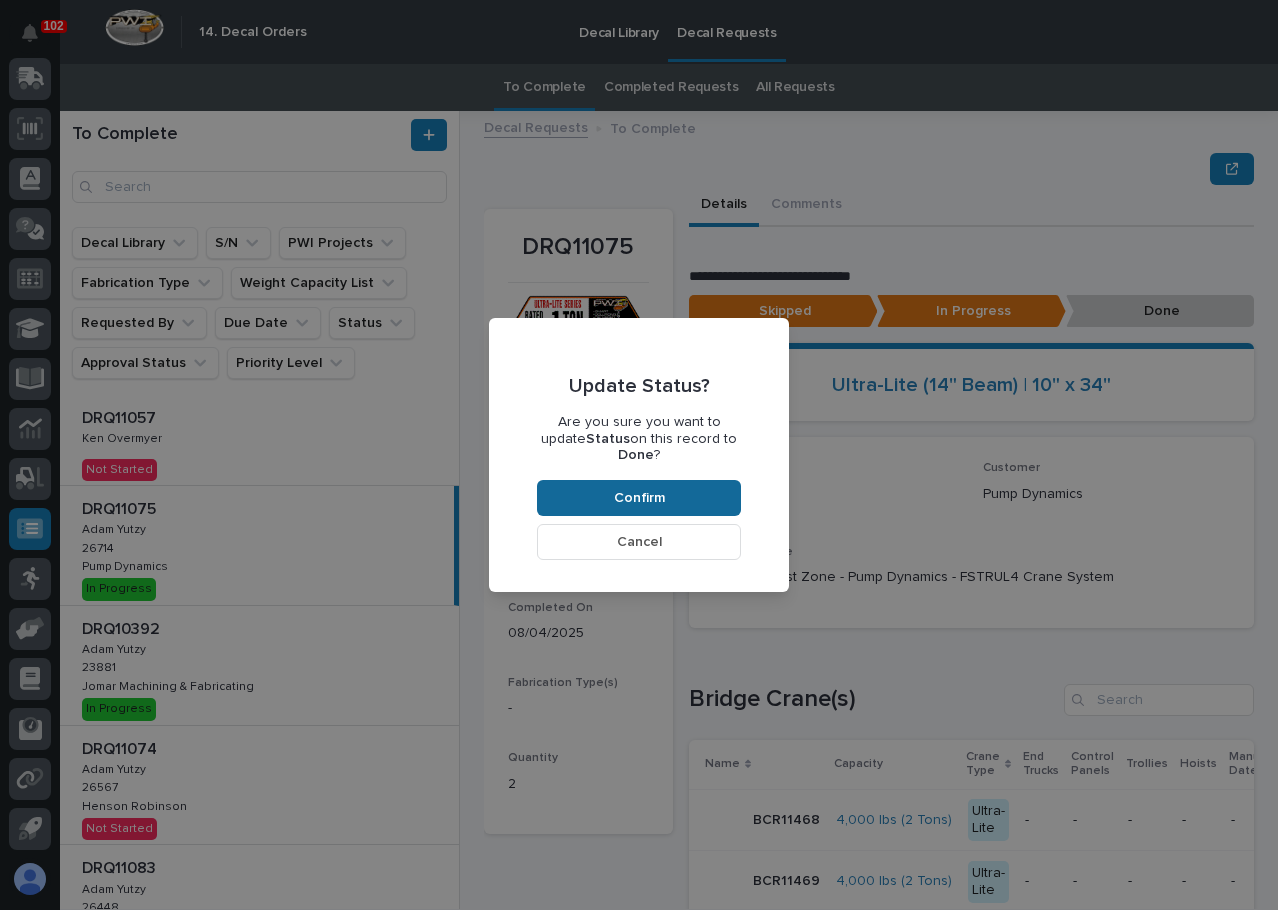 click on "Confirm" at bounding box center [639, 498] 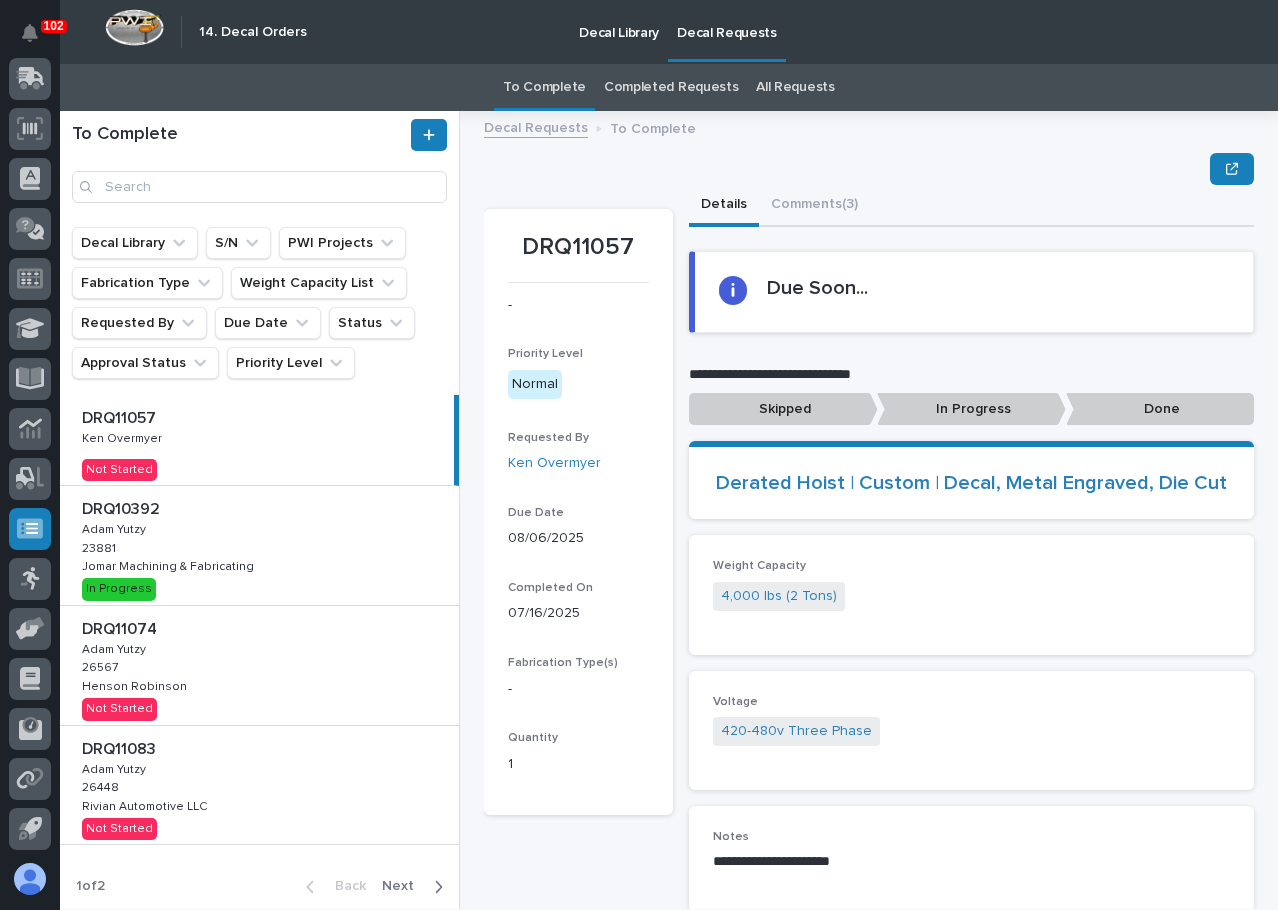 click on "Jomar Machining & Fabricating" at bounding box center (170, 565) 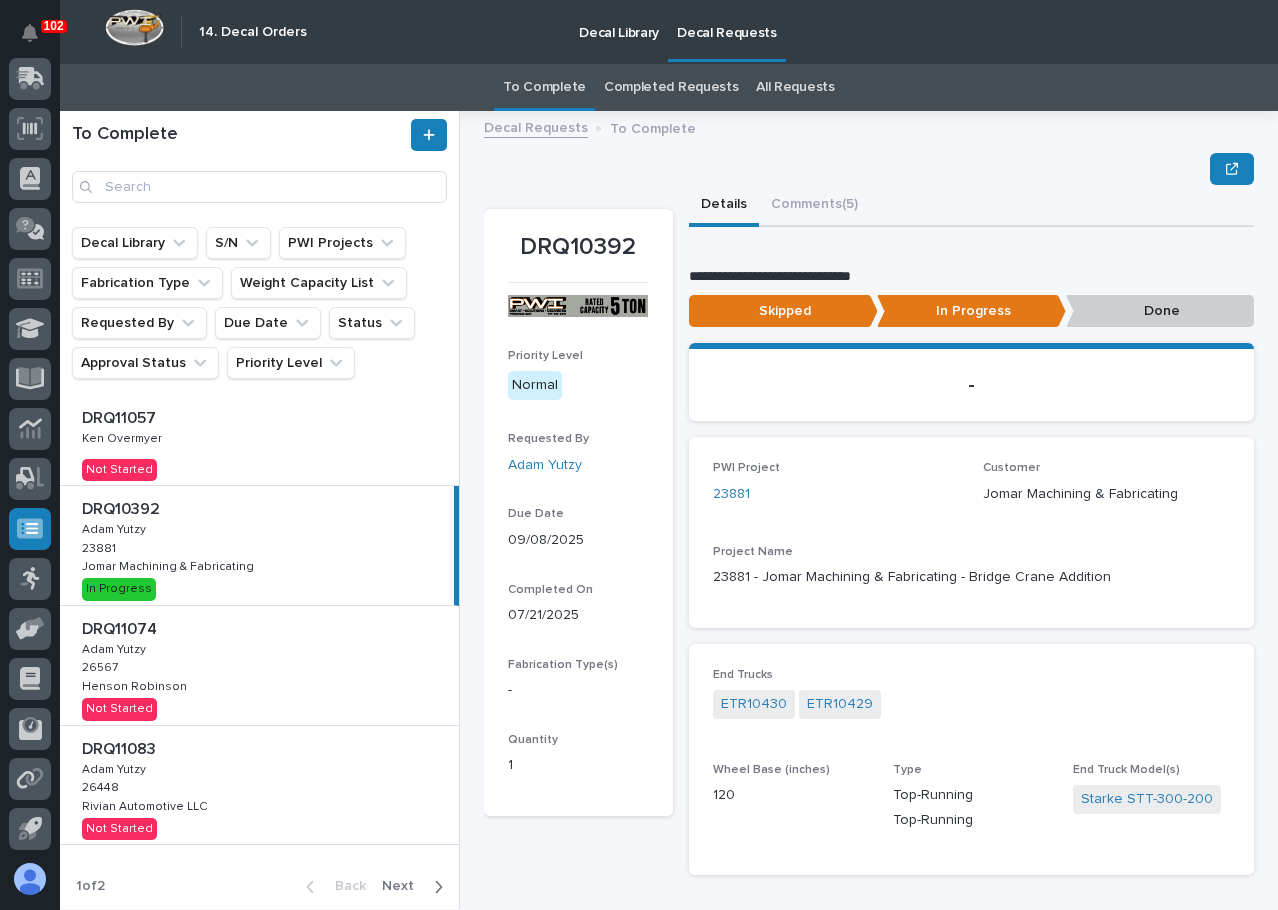 click on "In Progress" at bounding box center [971, 311] 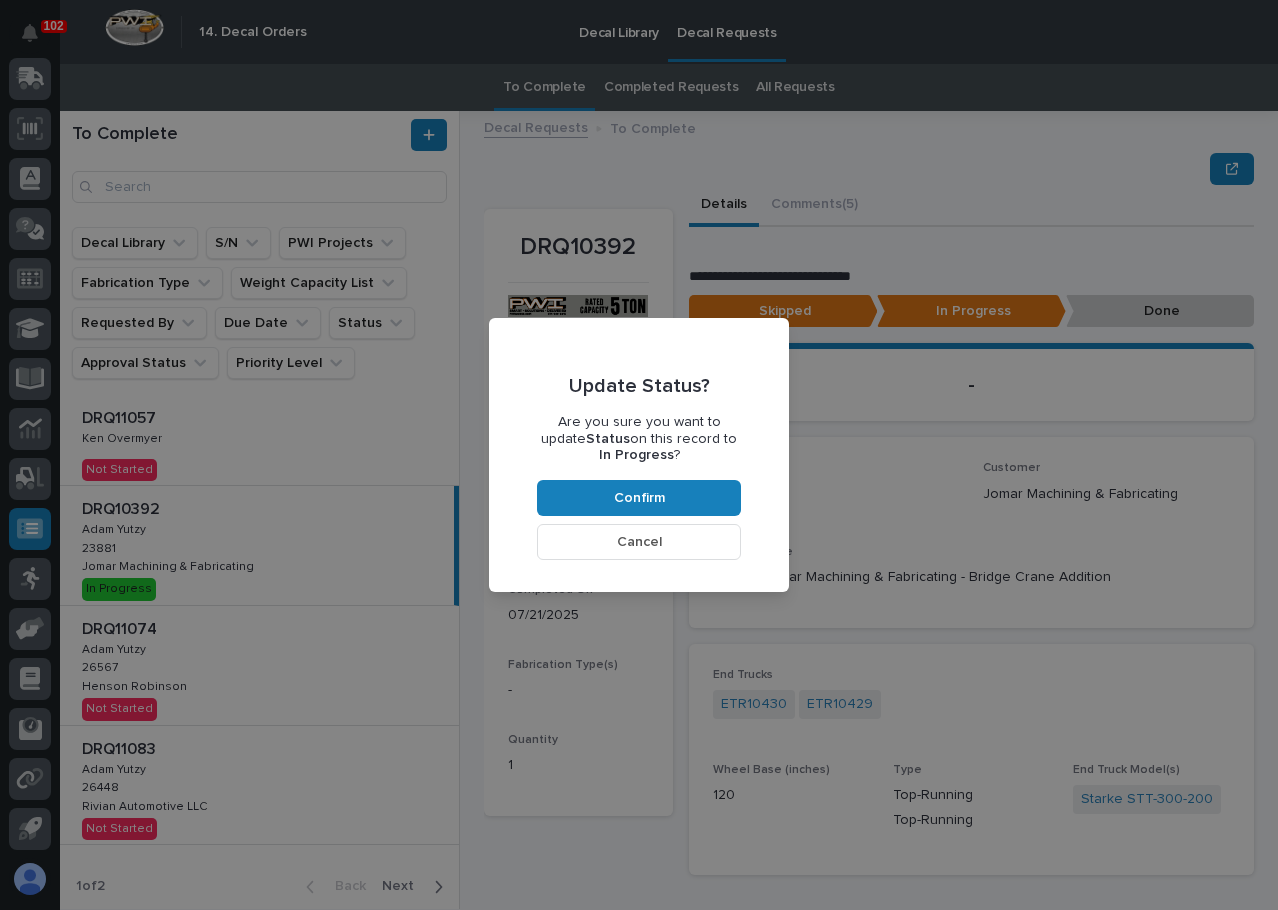 click on "Cancel" at bounding box center (639, 542) 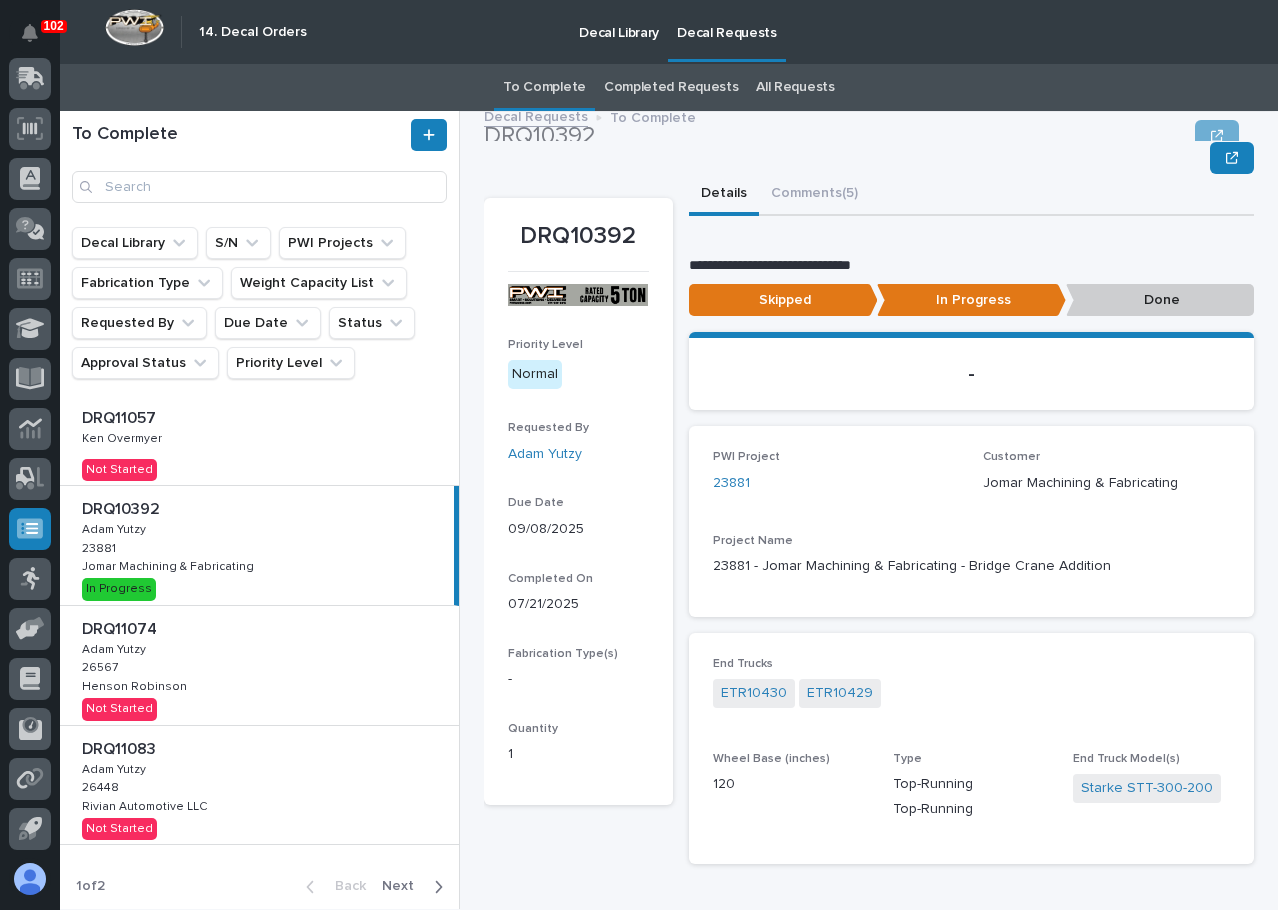 scroll, scrollTop: 0, scrollLeft: 0, axis: both 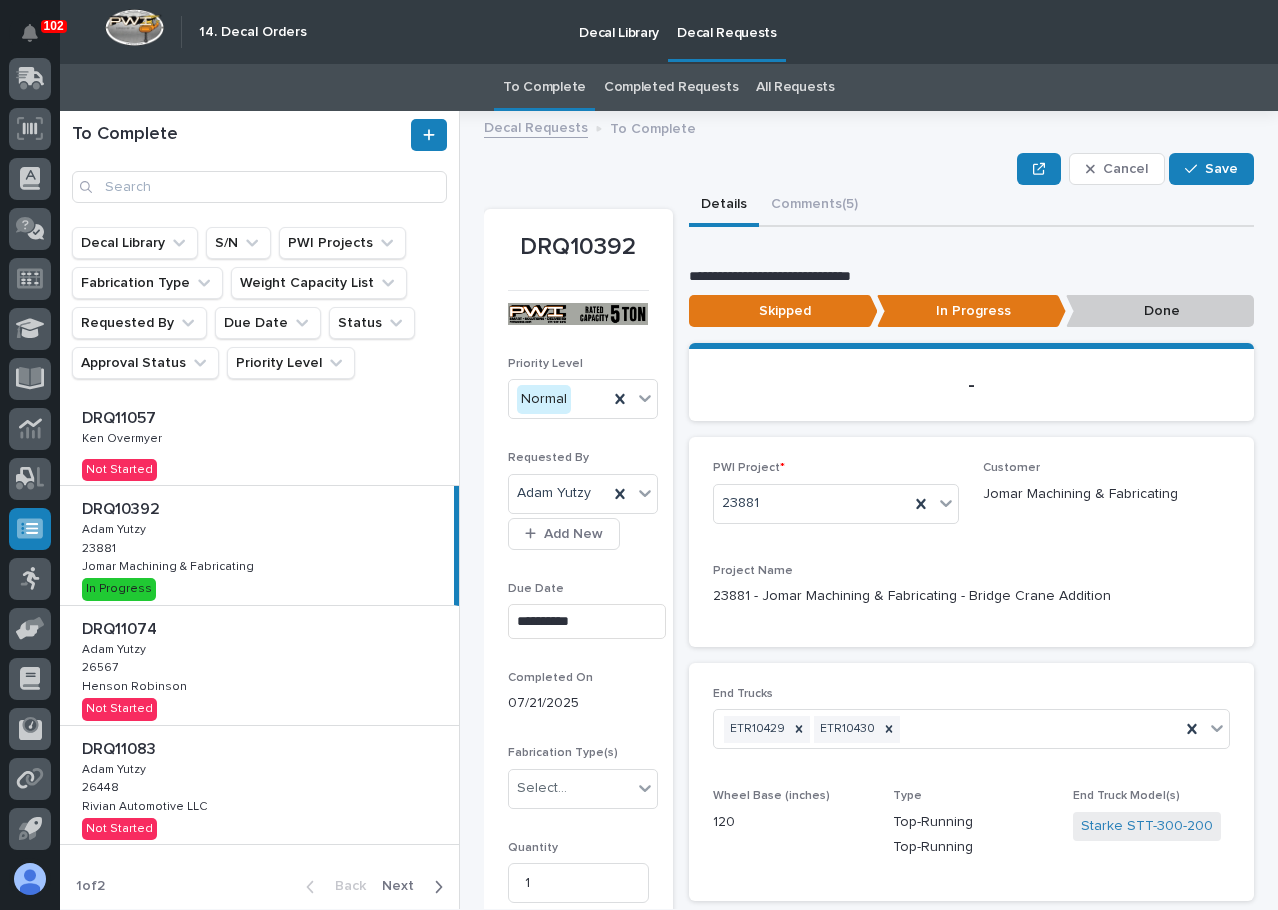 click on "Skipped" at bounding box center [783, 311] 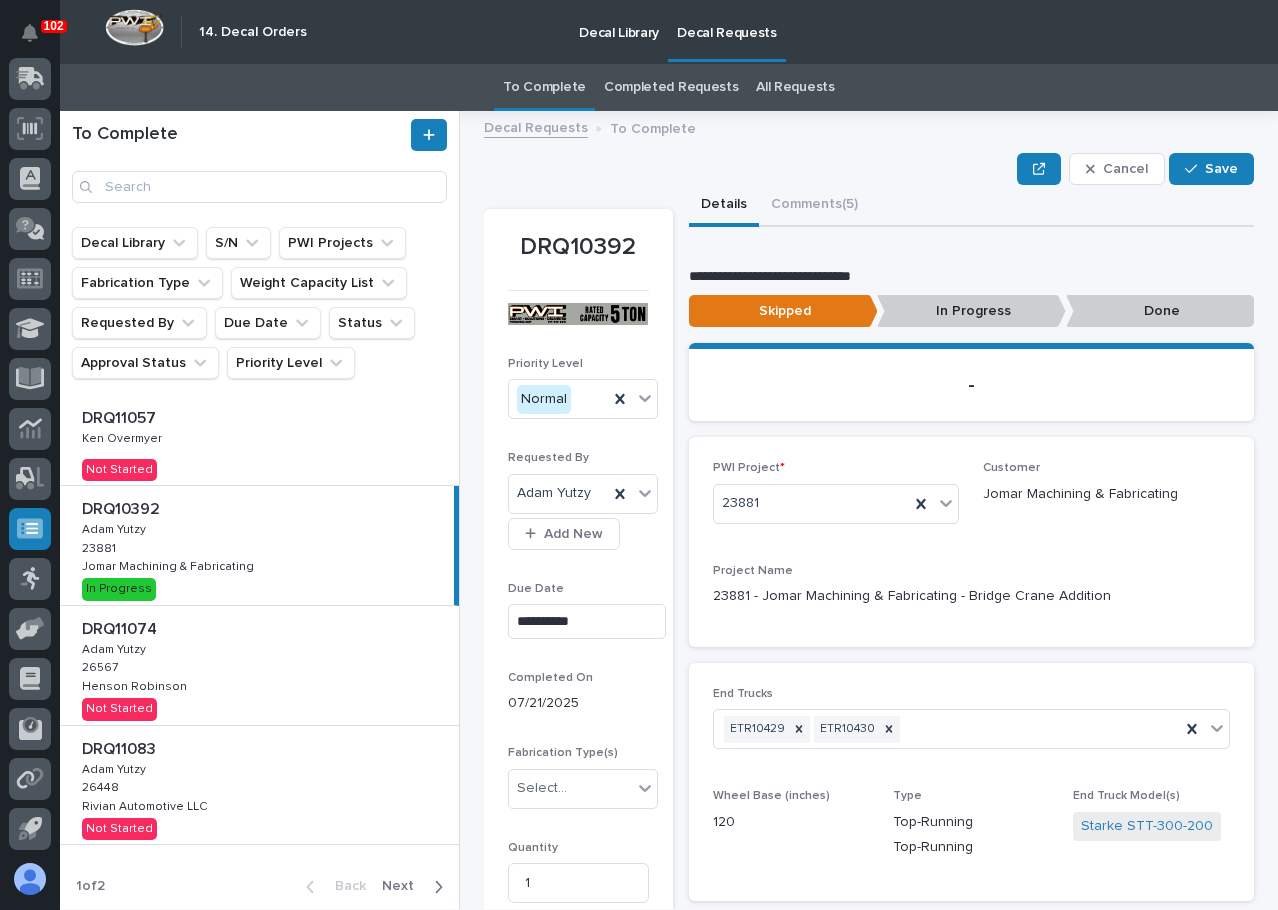 click on "Skipped" at bounding box center [783, 311] 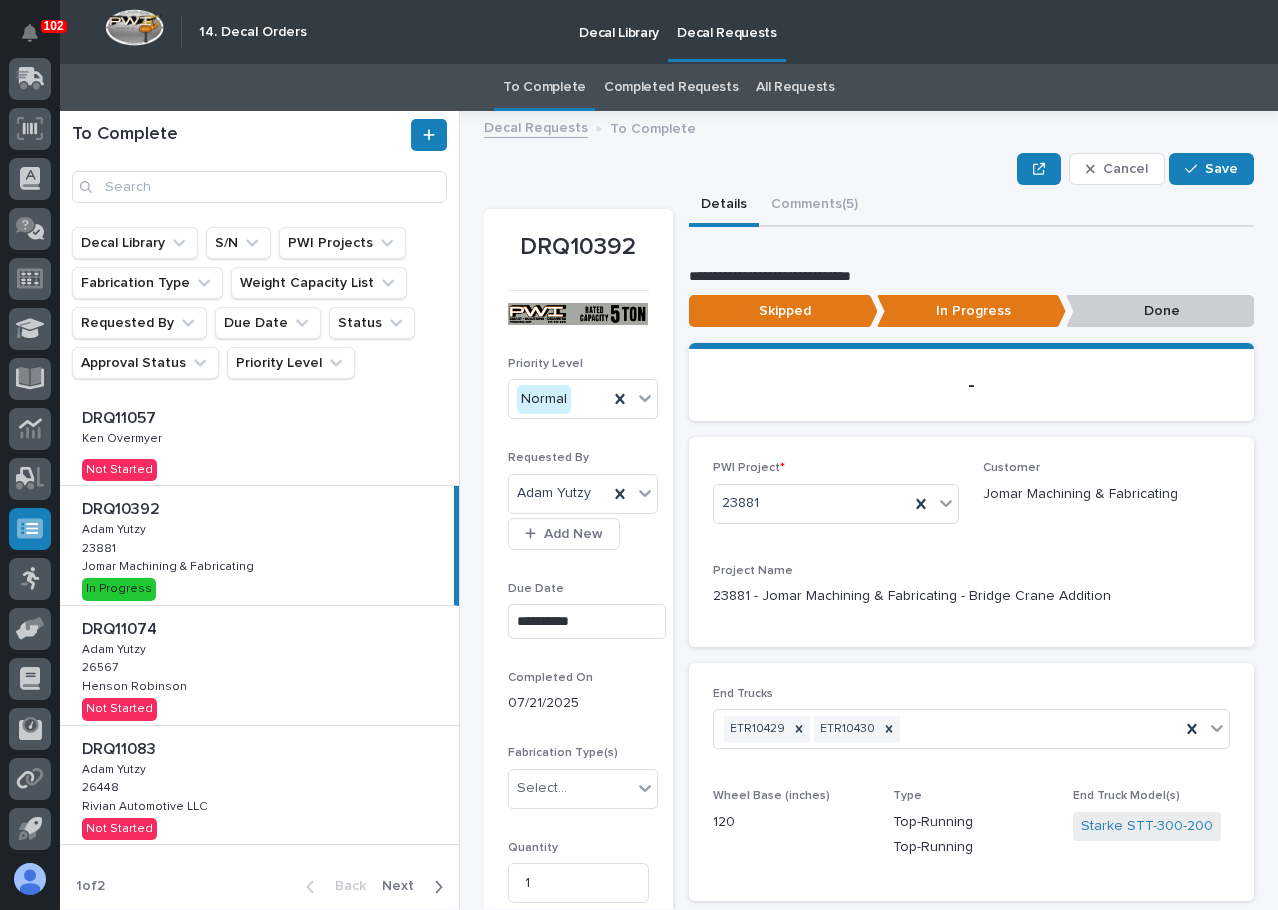click on "Done" at bounding box center [1160, 311] 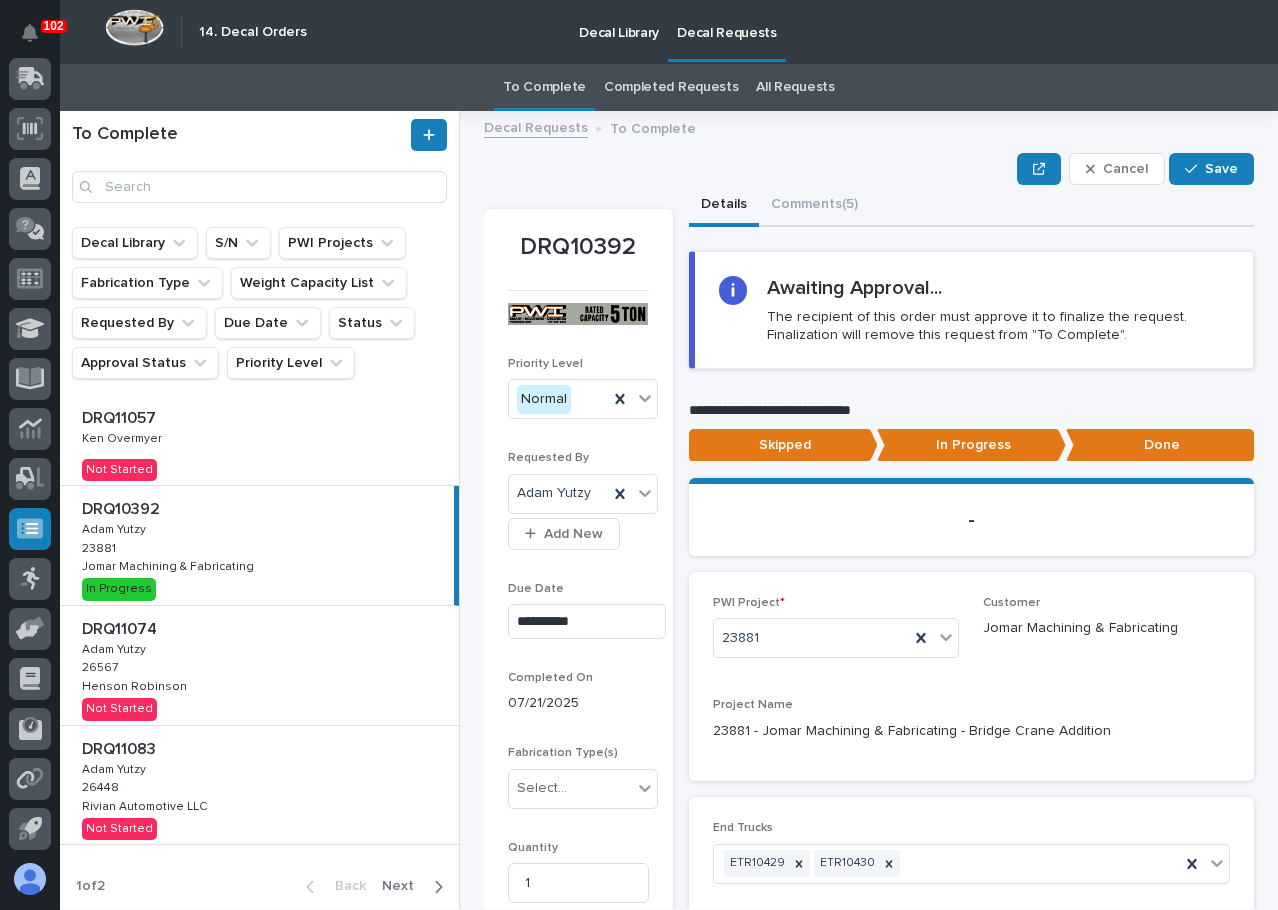 click on "In Progress" at bounding box center [971, 445] 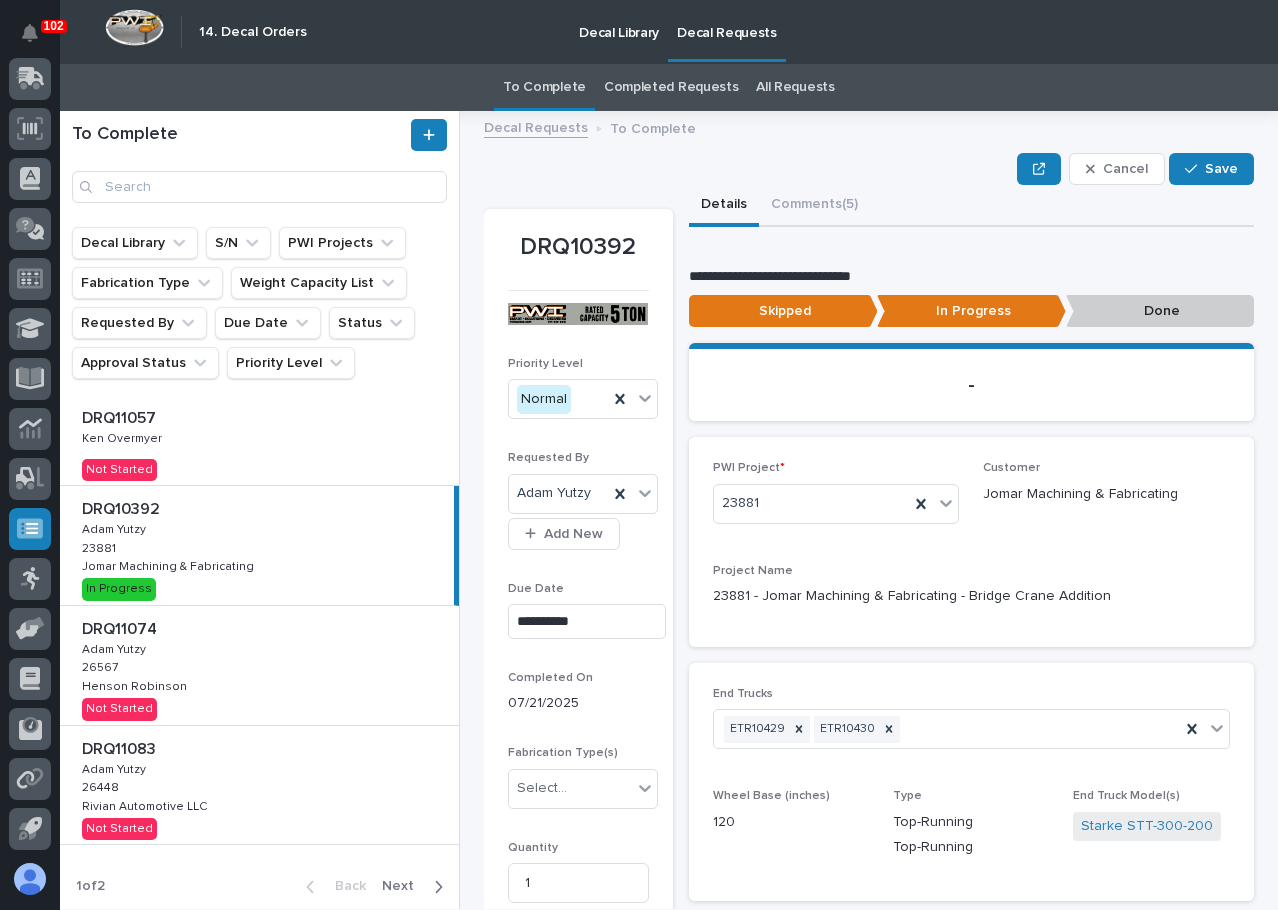 click on "-" at bounding box center (972, 385) 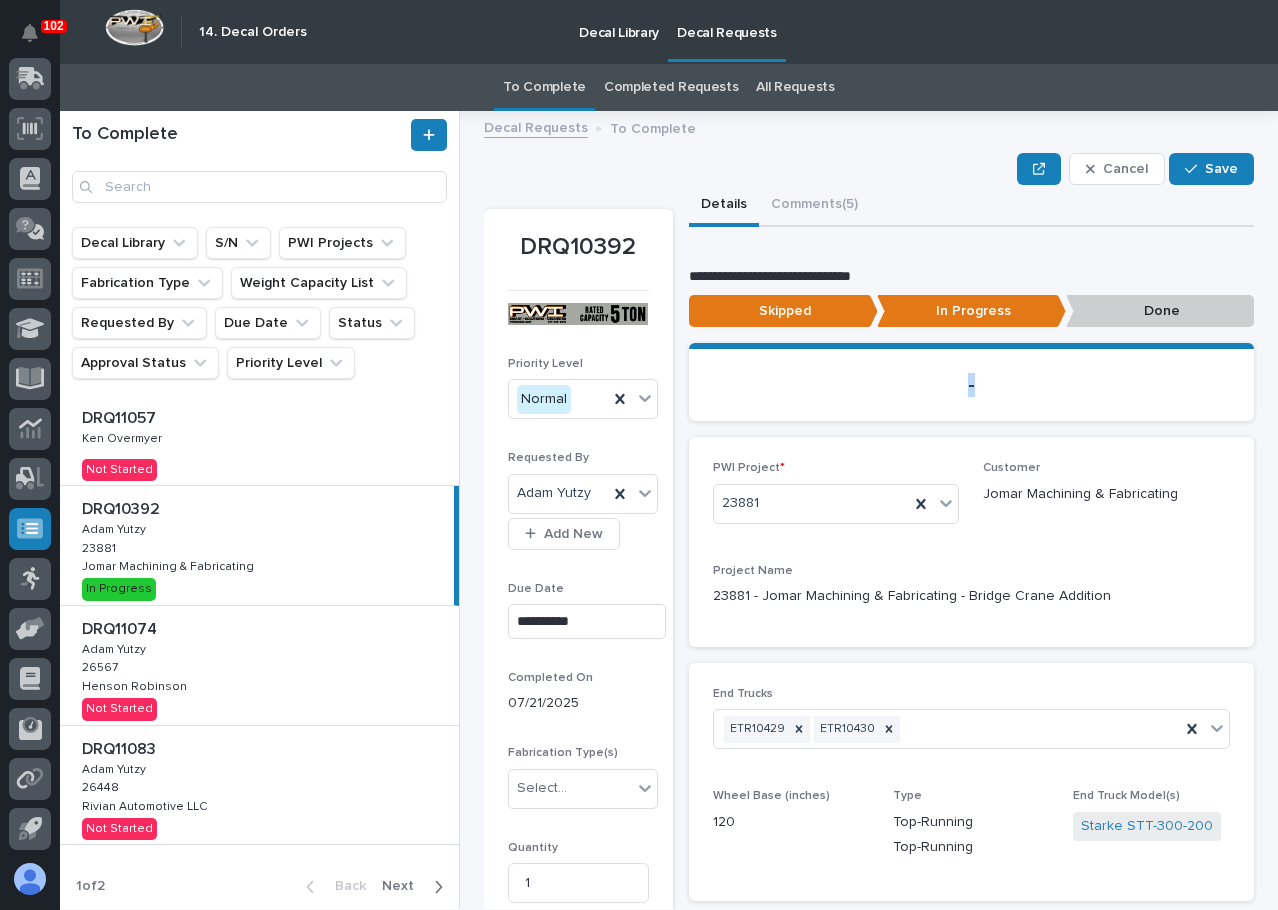 click on "-" at bounding box center (972, 385) 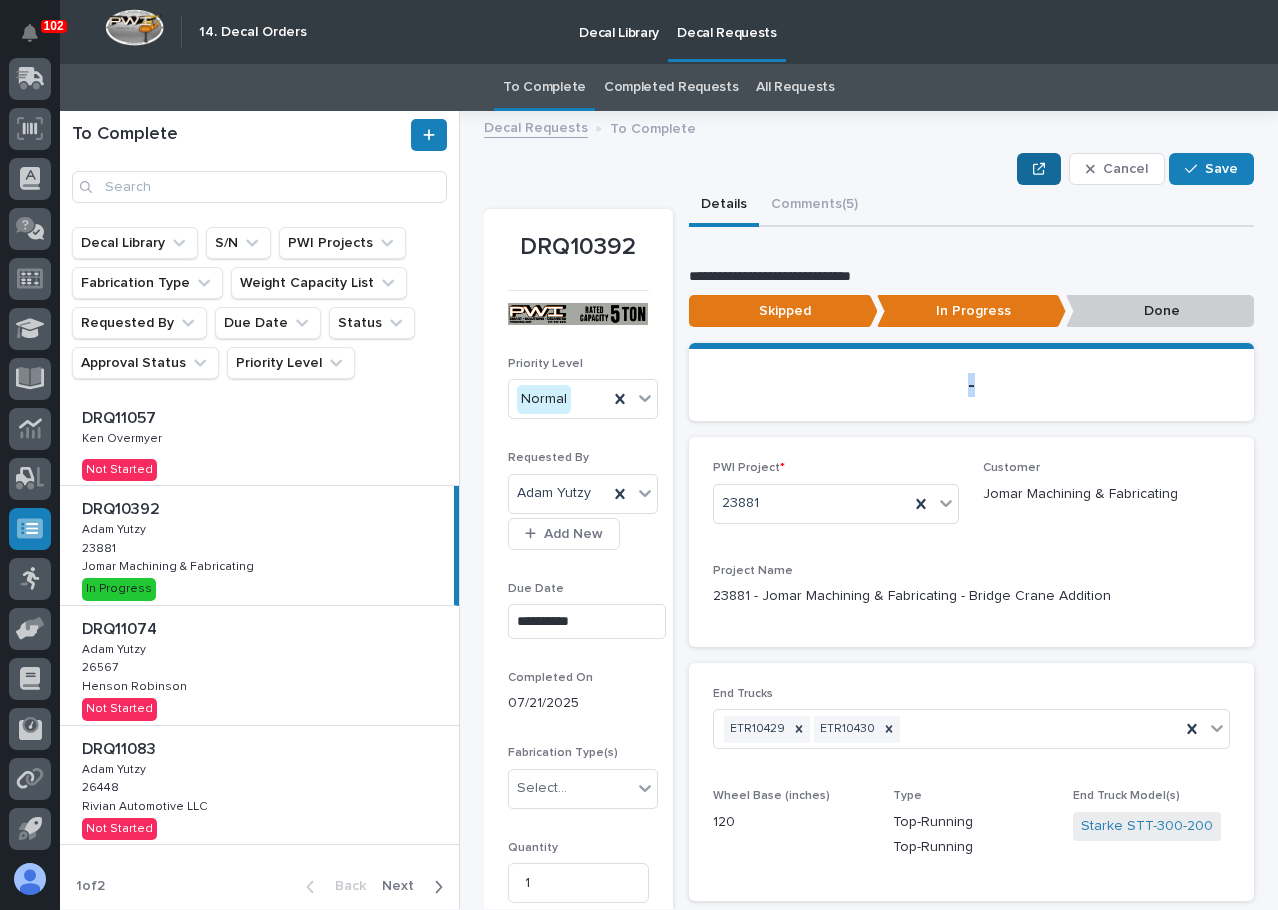 click at bounding box center (1039, 169) 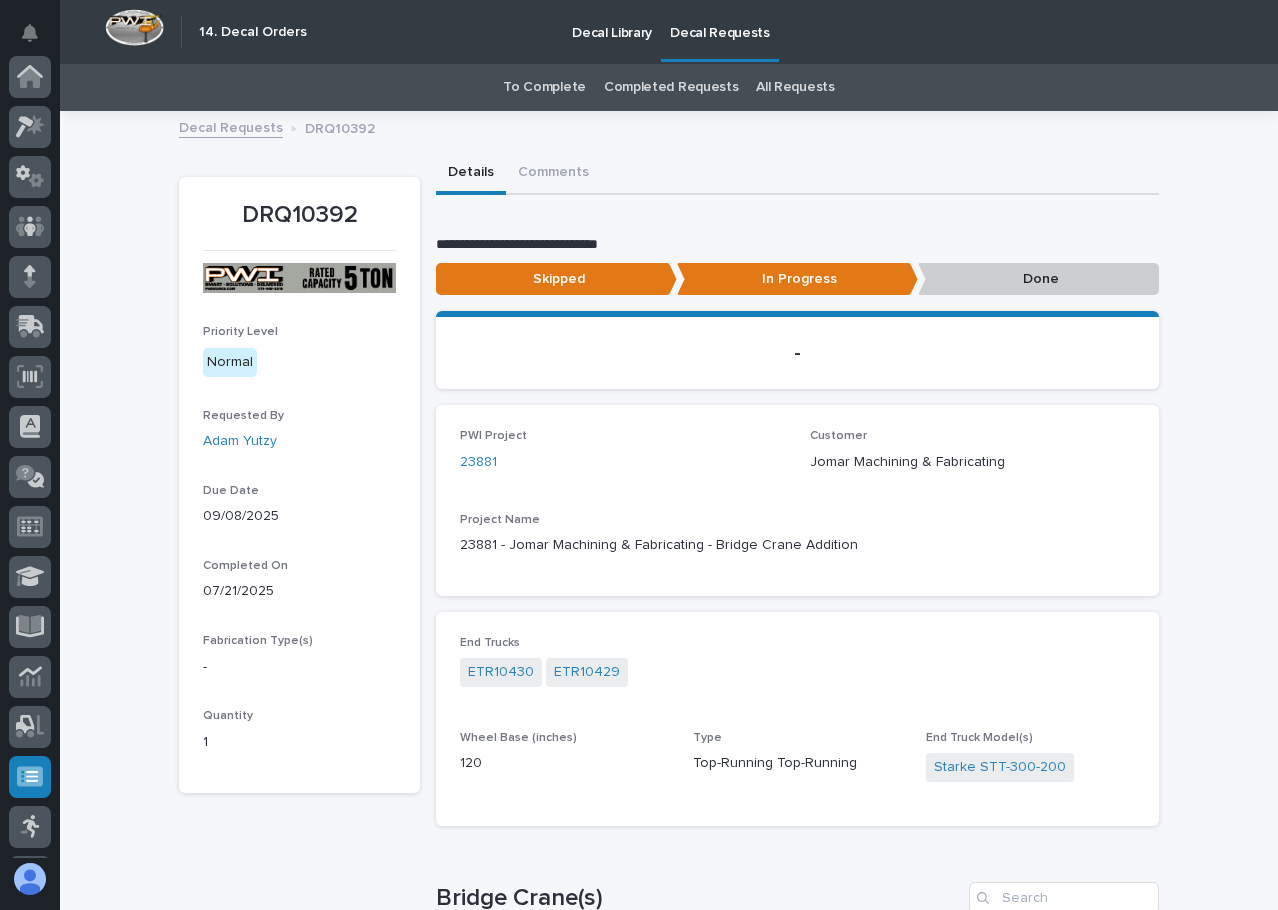 scroll, scrollTop: 248, scrollLeft: 0, axis: vertical 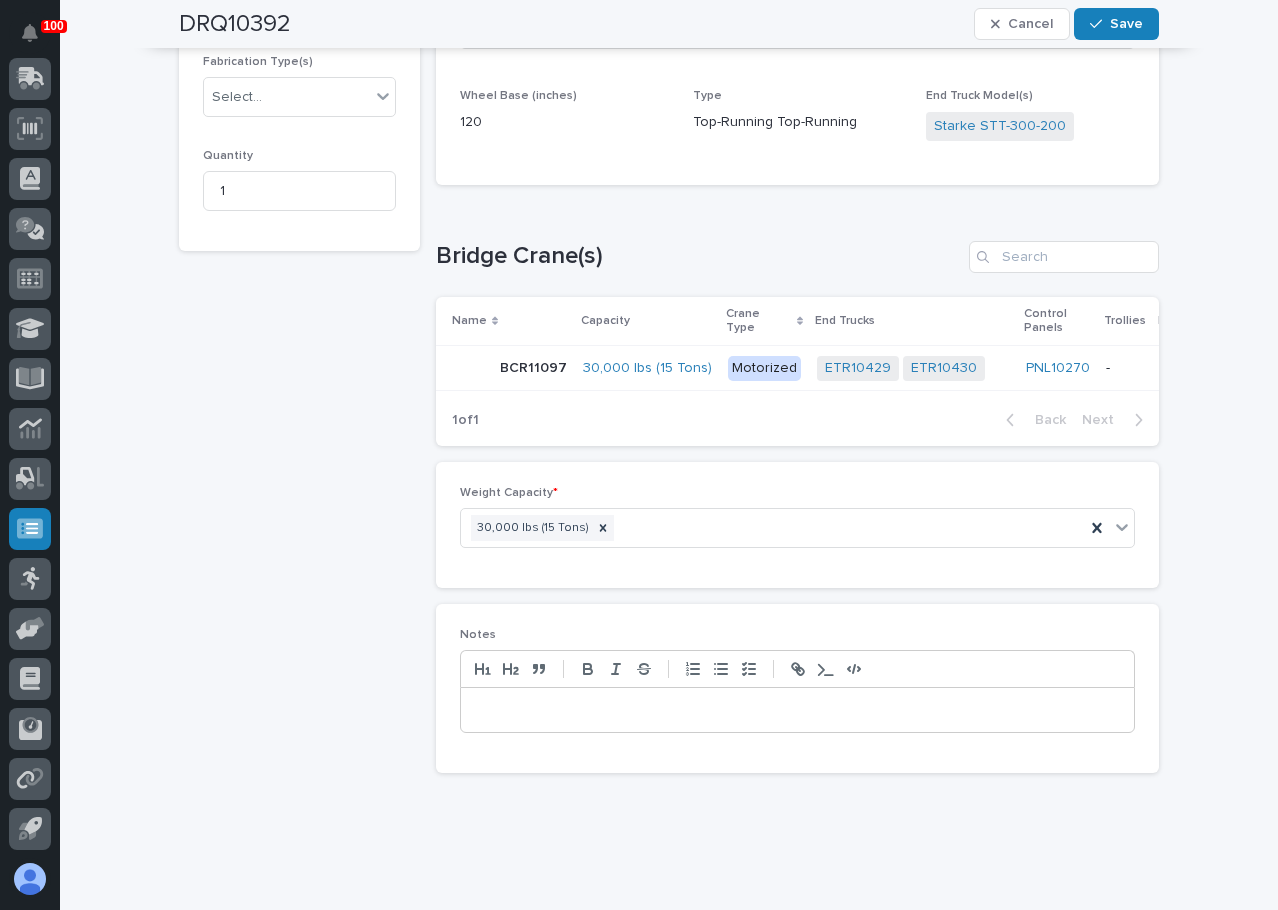 click on "**********" at bounding box center [299, 149] 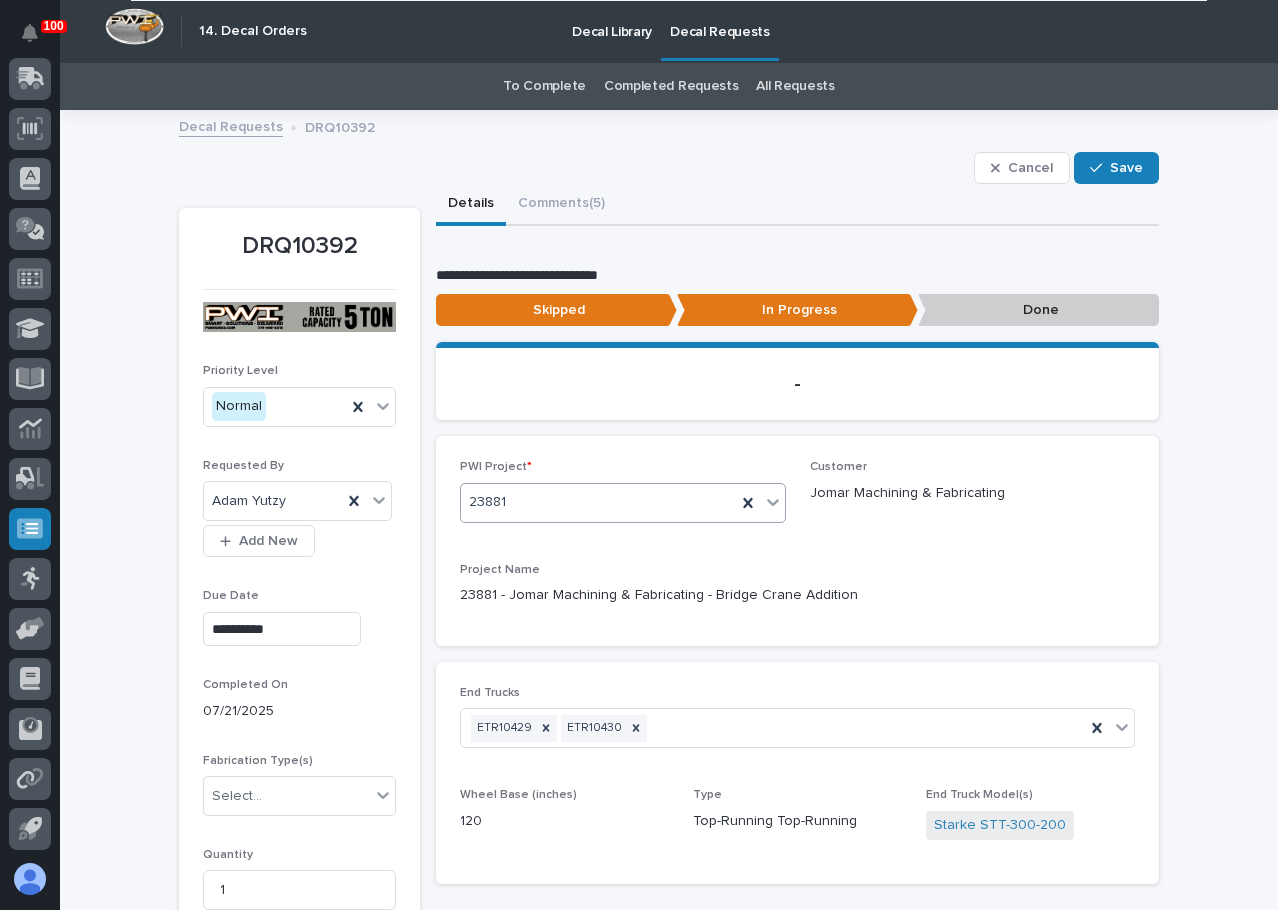 scroll, scrollTop: 0, scrollLeft: 0, axis: both 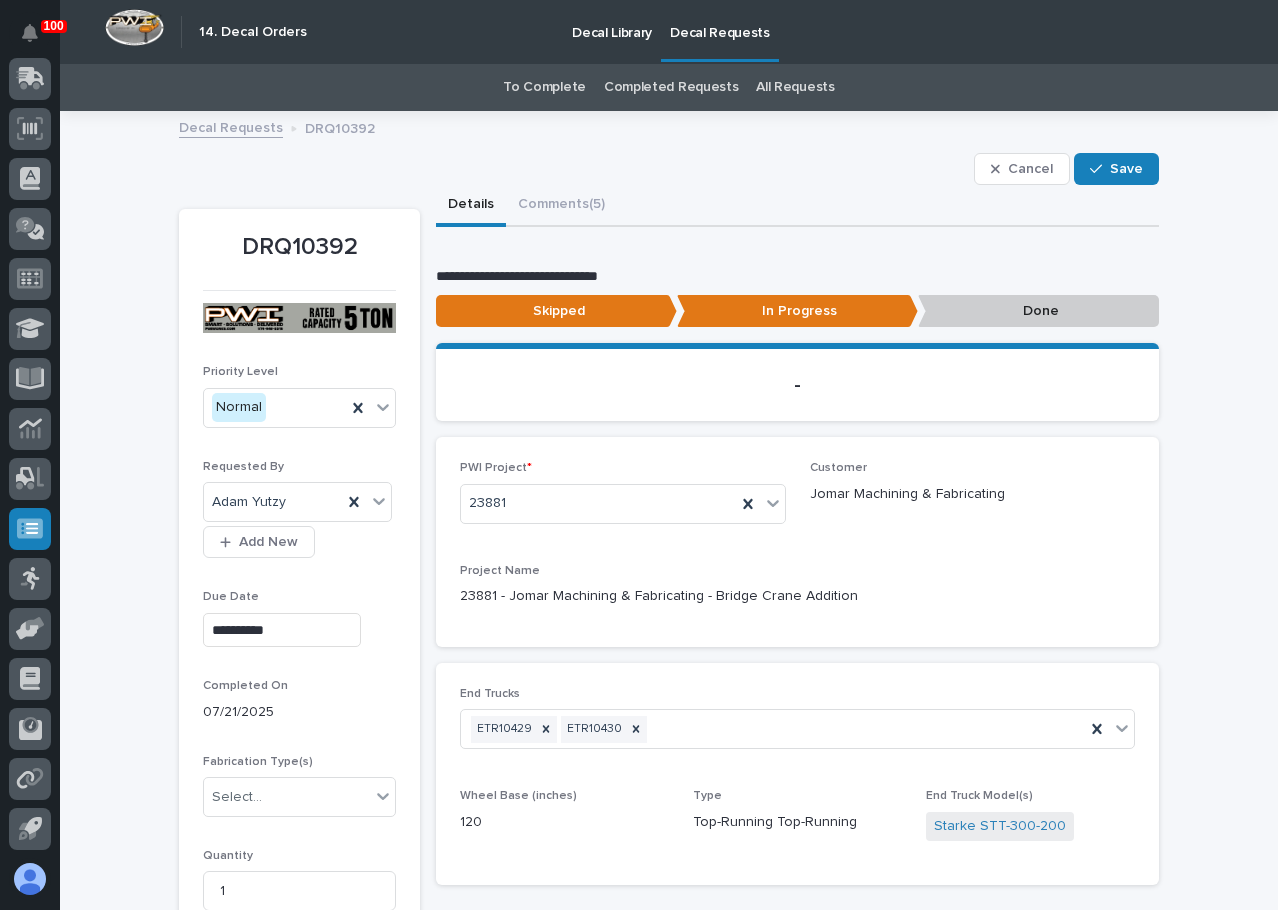 click at bounding box center [999, 169] 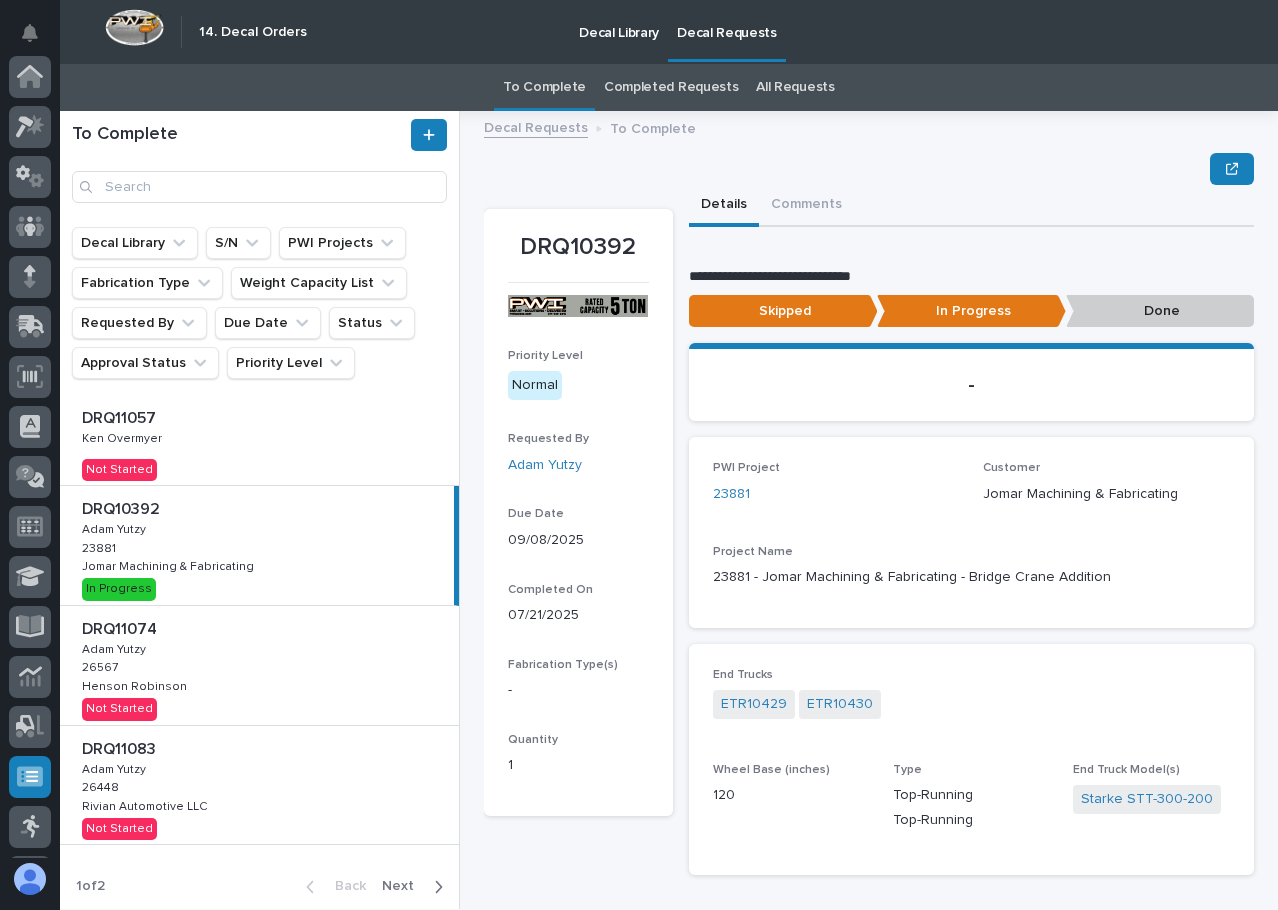 scroll, scrollTop: 248, scrollLeft: 0, axis: vertical 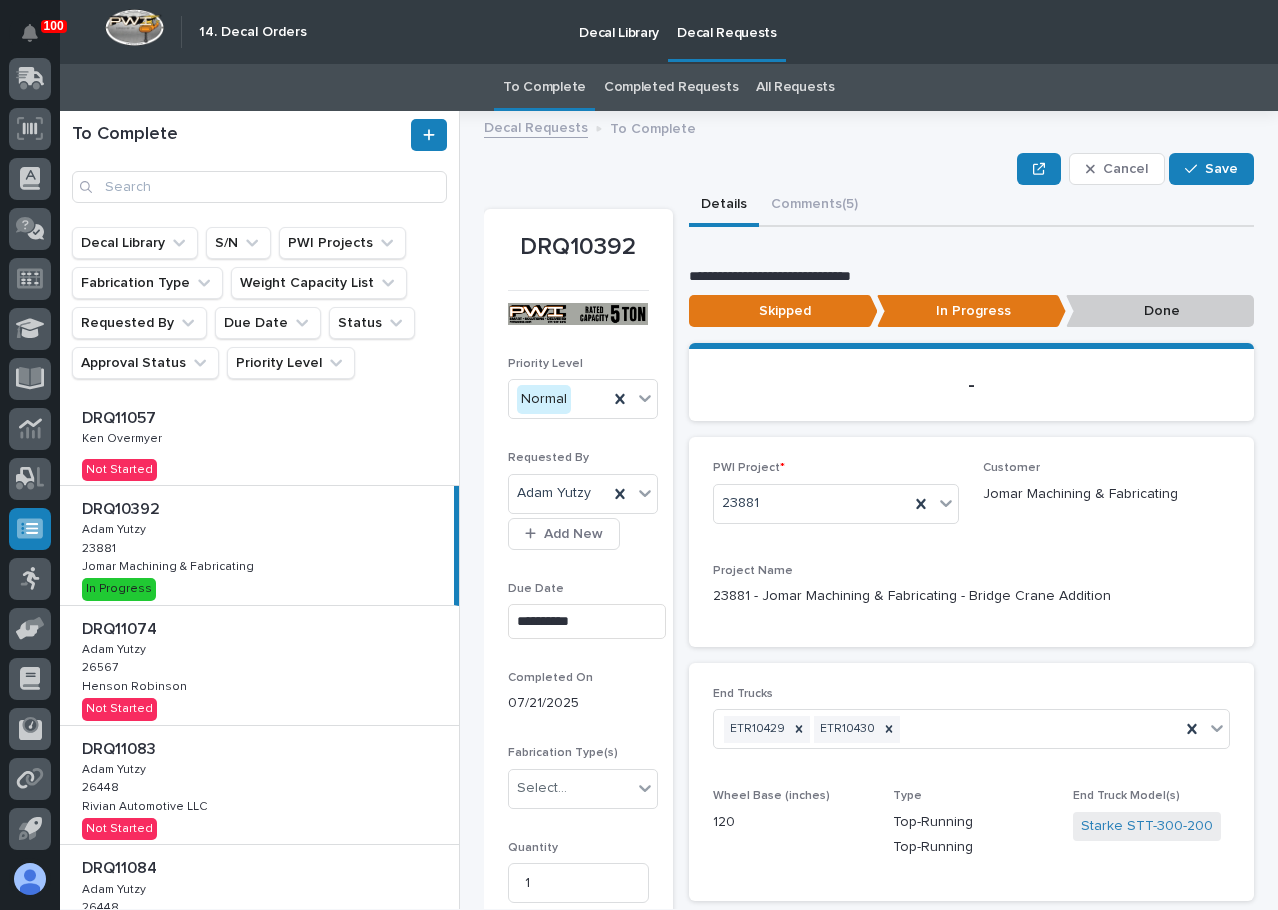 click on "Details Comments  (5)" at bounding box center (972, 206) 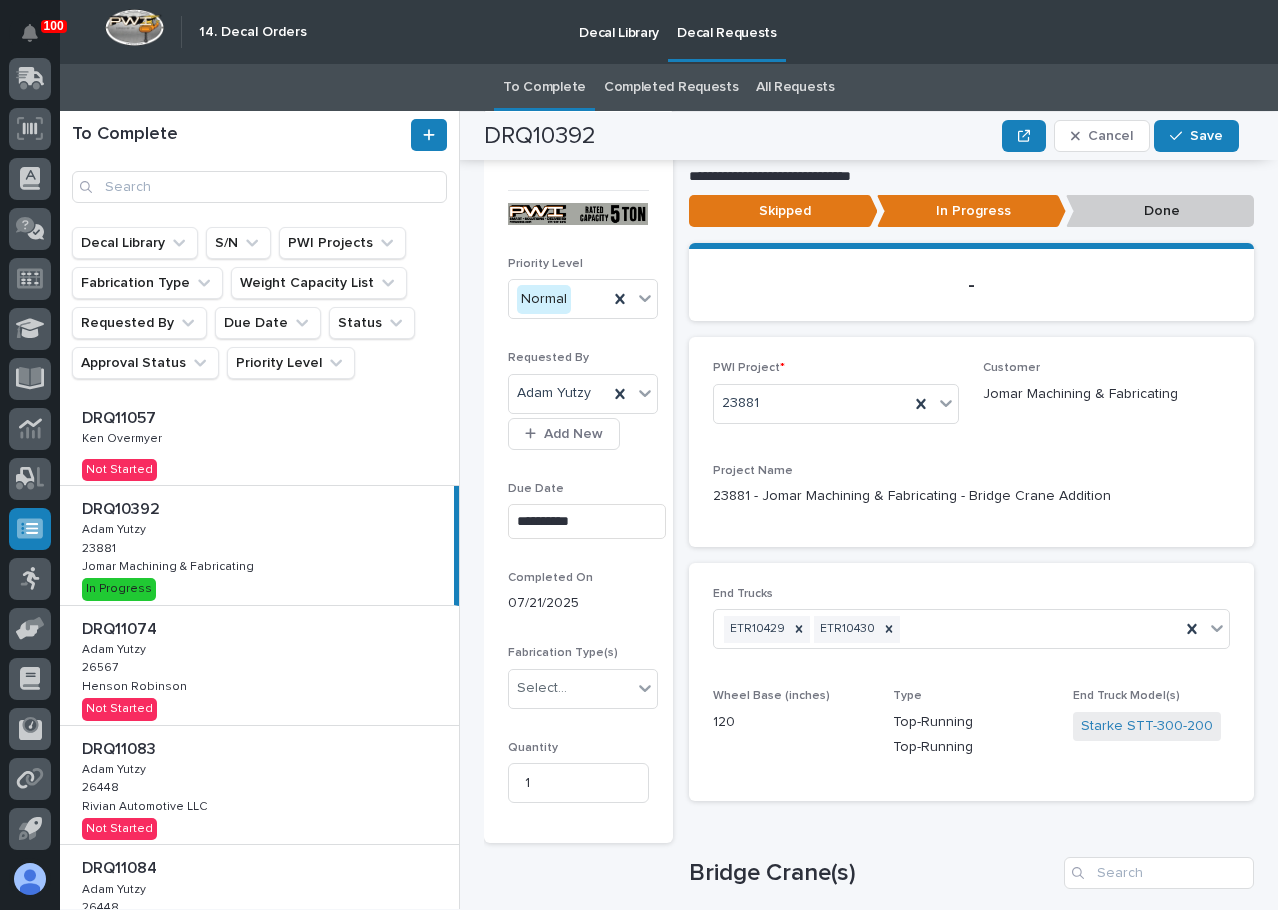 scroll, scrollTop: 0, scrollLeft: 0, axis: both 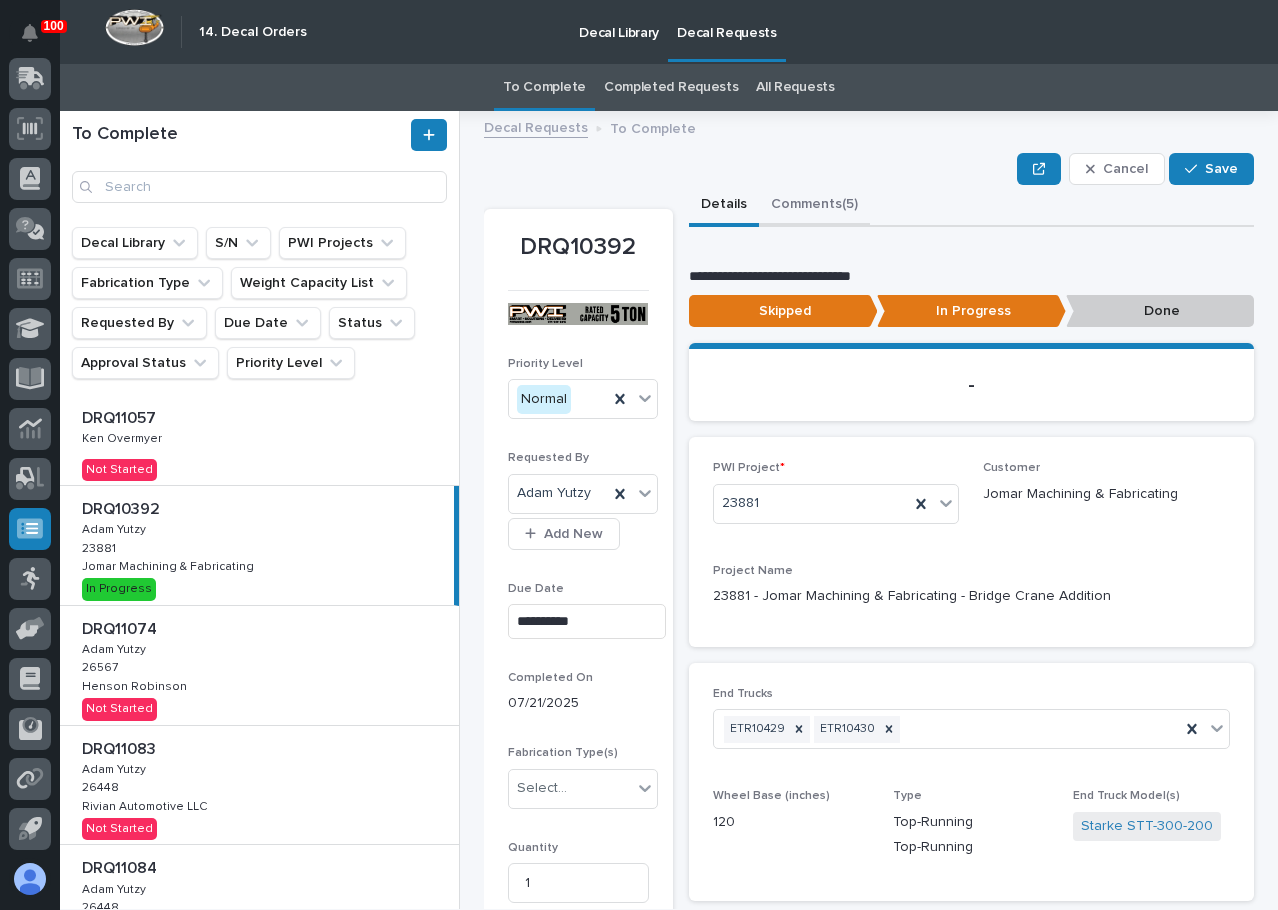 click on "Comments  (5)" at bounding box center (814, 206) 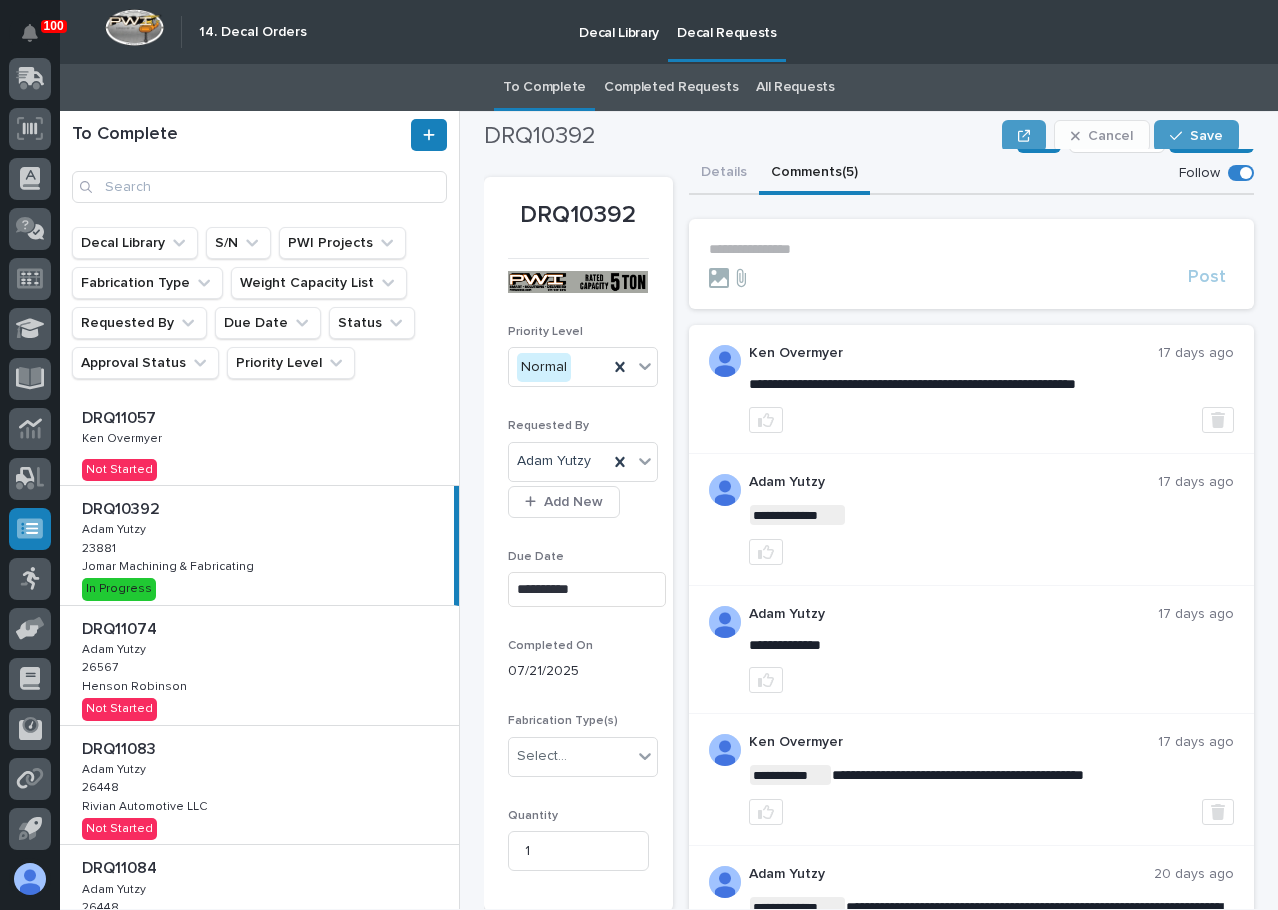 scroll, scrollTop: 0, scrollLeft: 0, axis: both 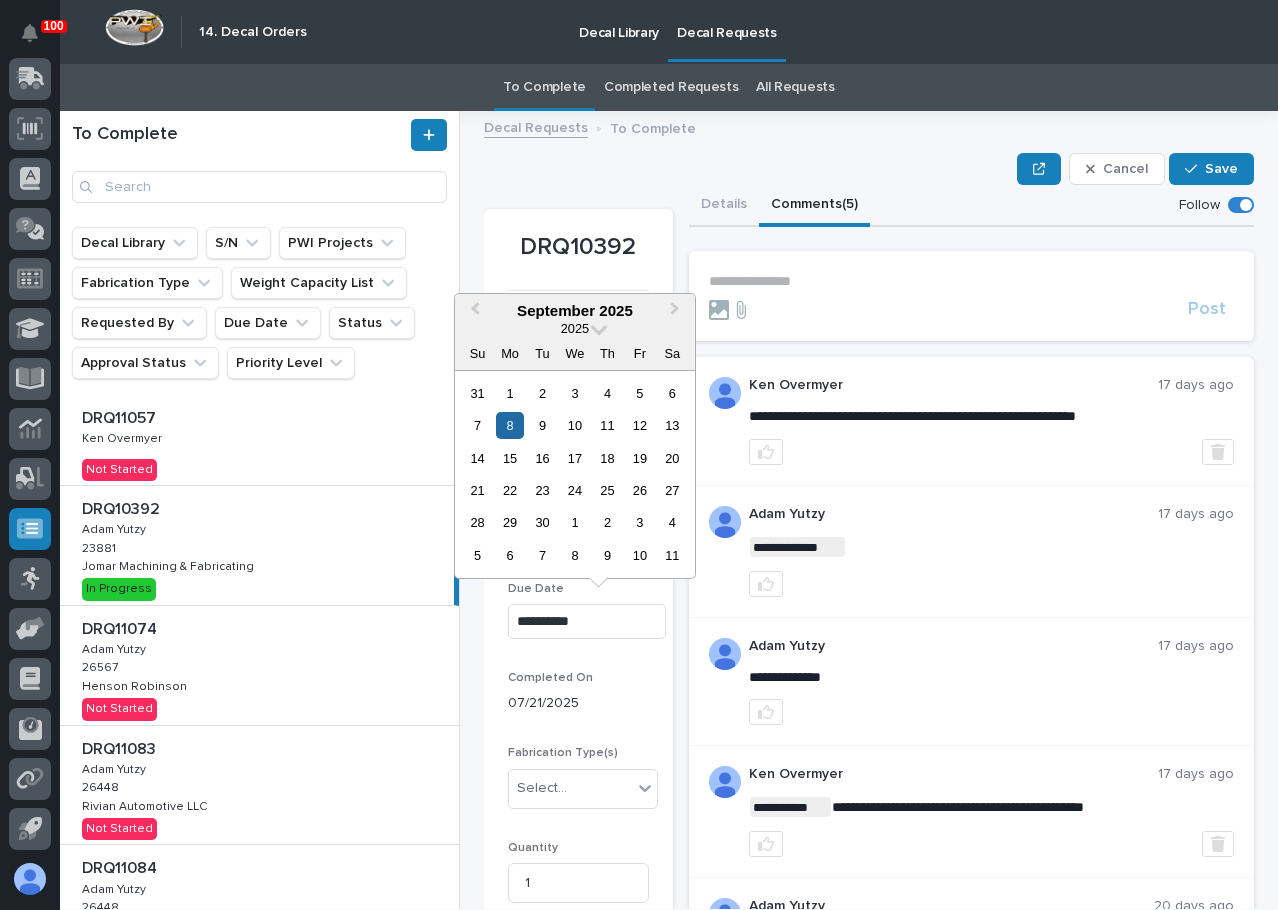 click on "**********" at bounding box center [587, 621] 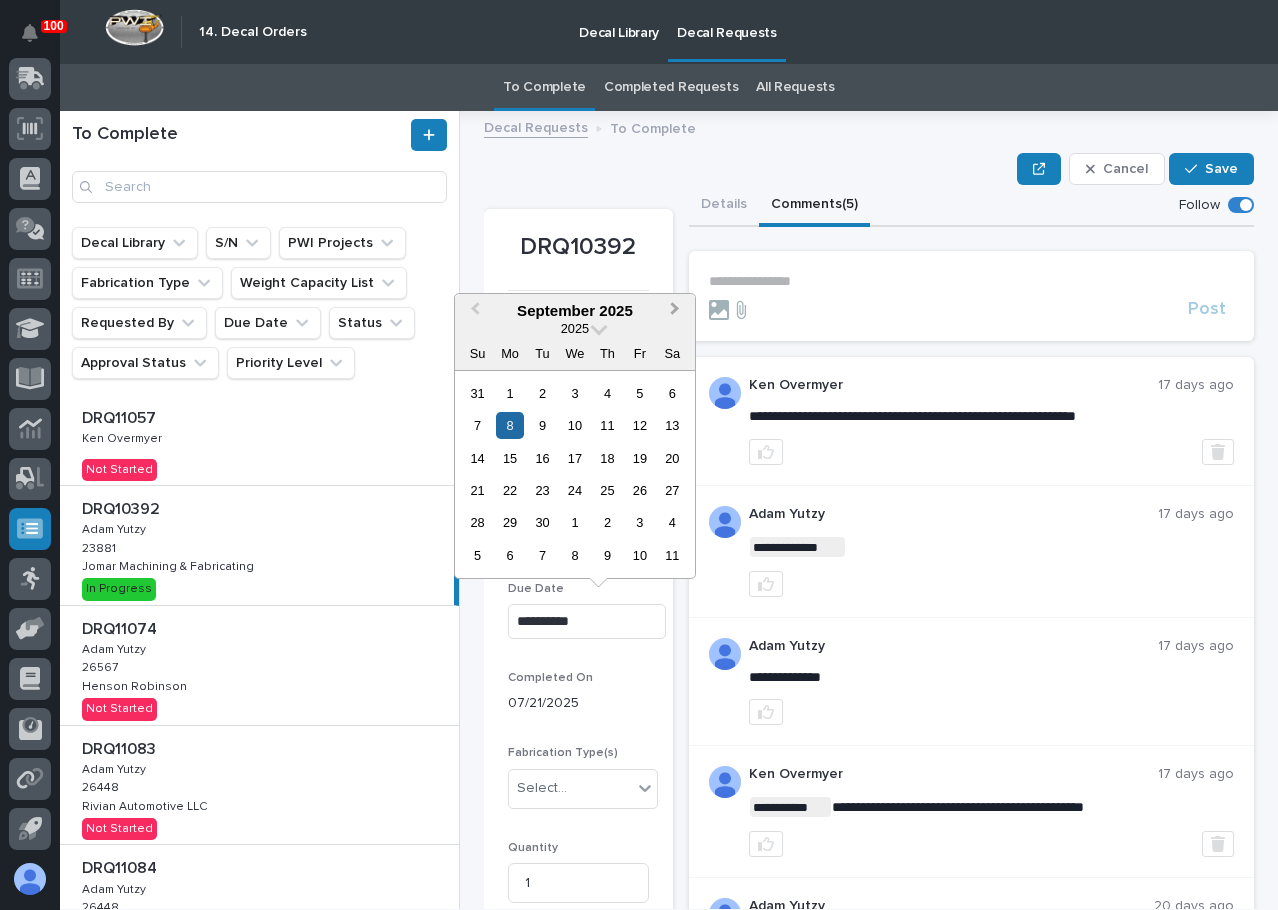 click on "Next Month" at bounding box center (675, 311) 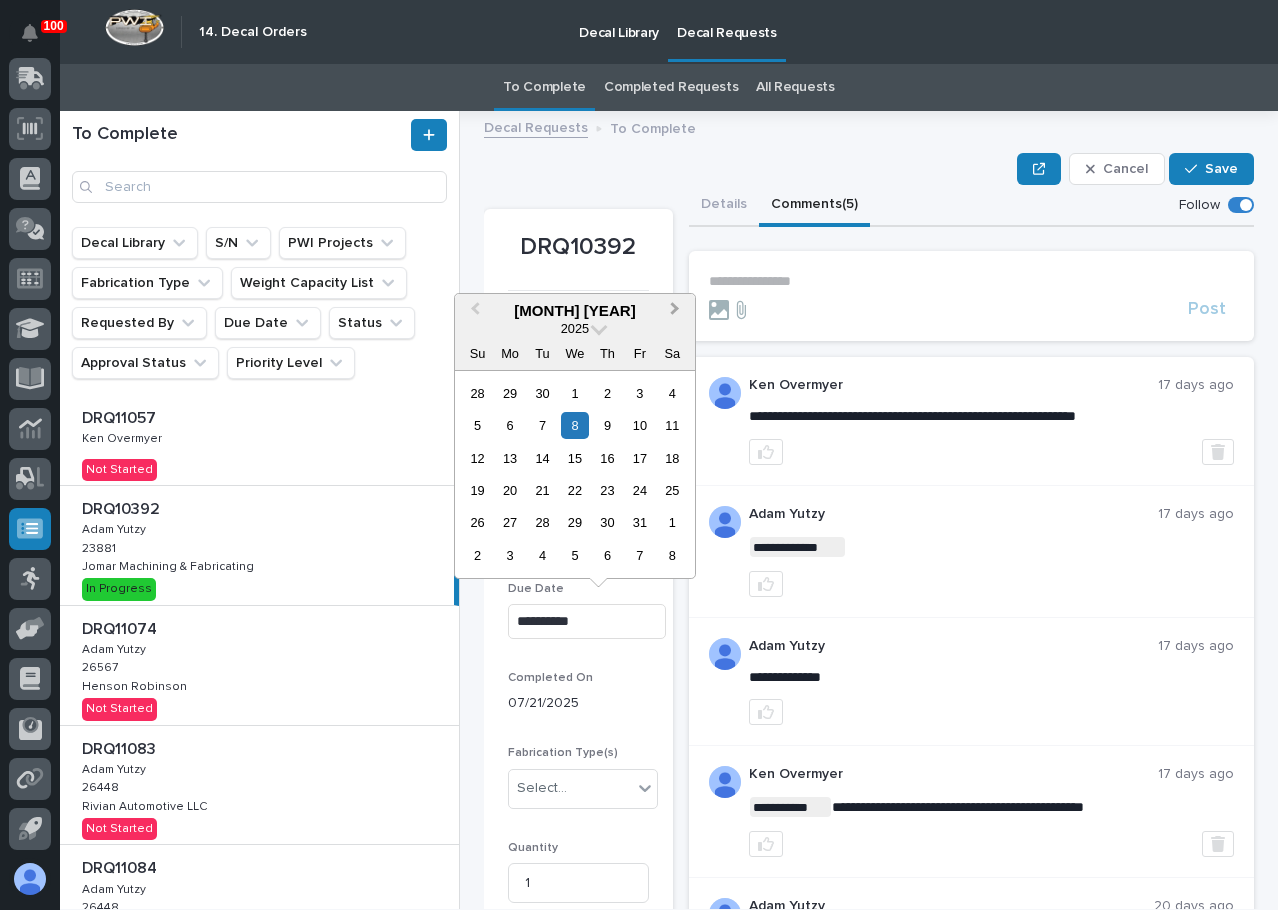 click on "Next Month" at bounding box center [675, 311] 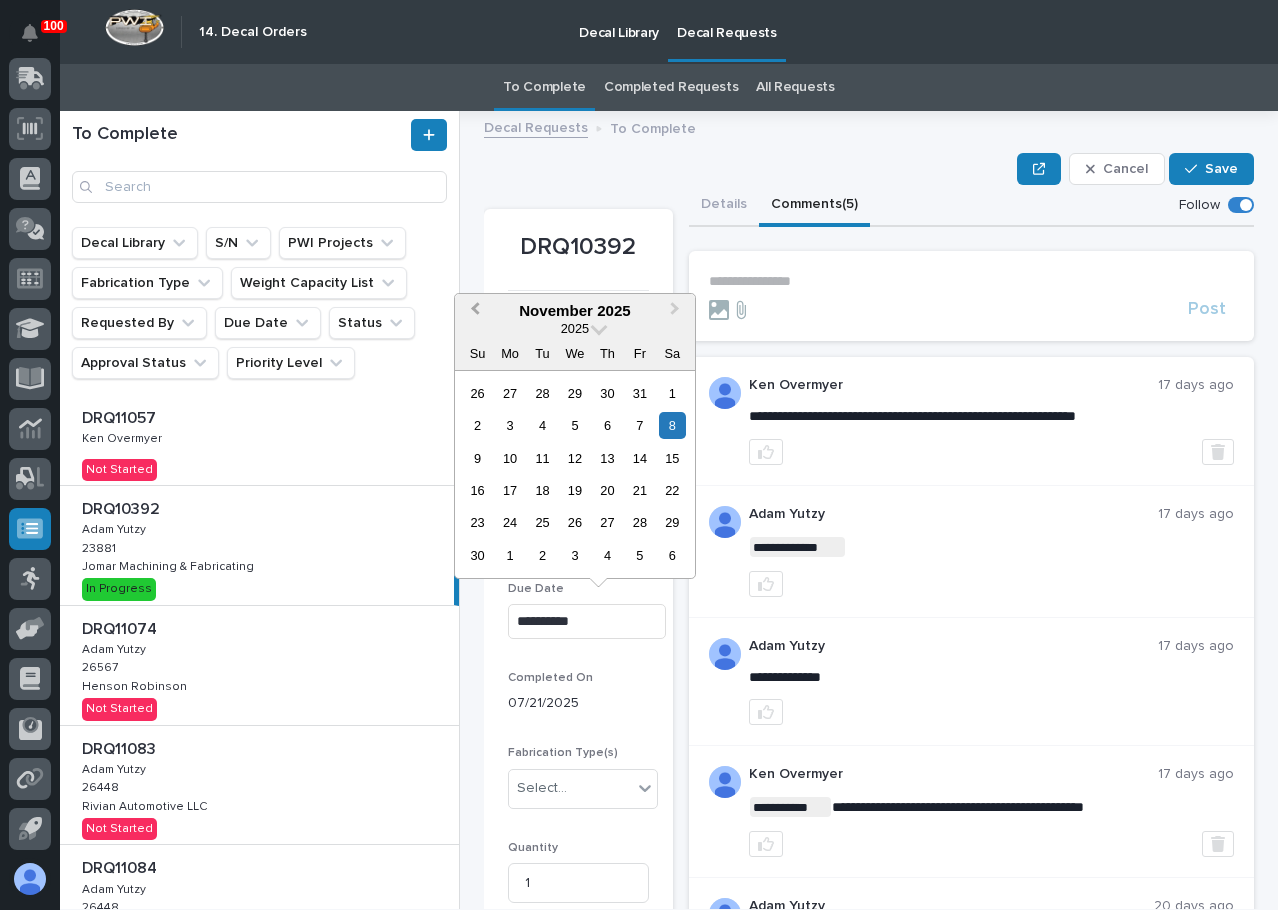 click on "Previous Month" at bounding box center (473, 312) 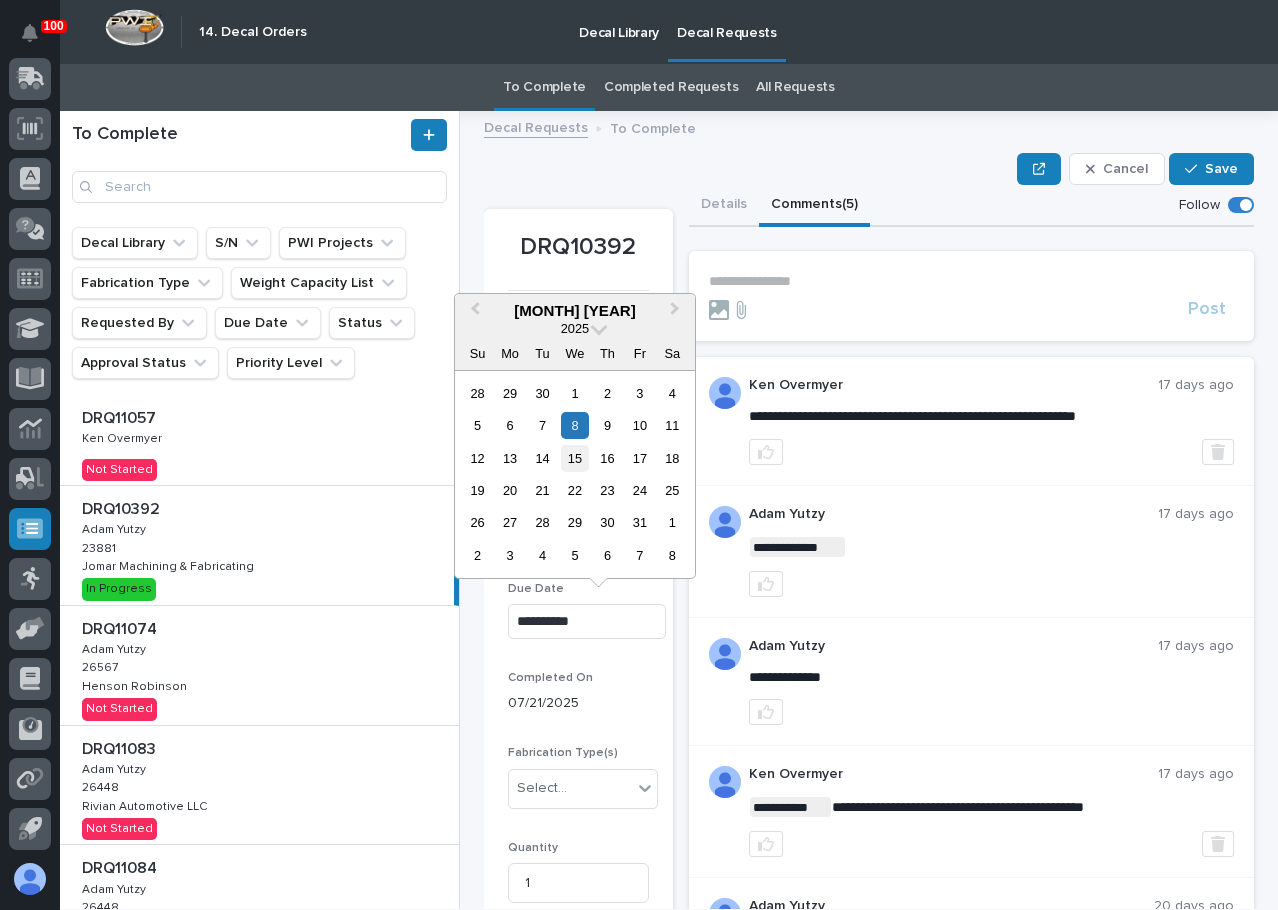 click on "15" at bounding box center [574, 458] 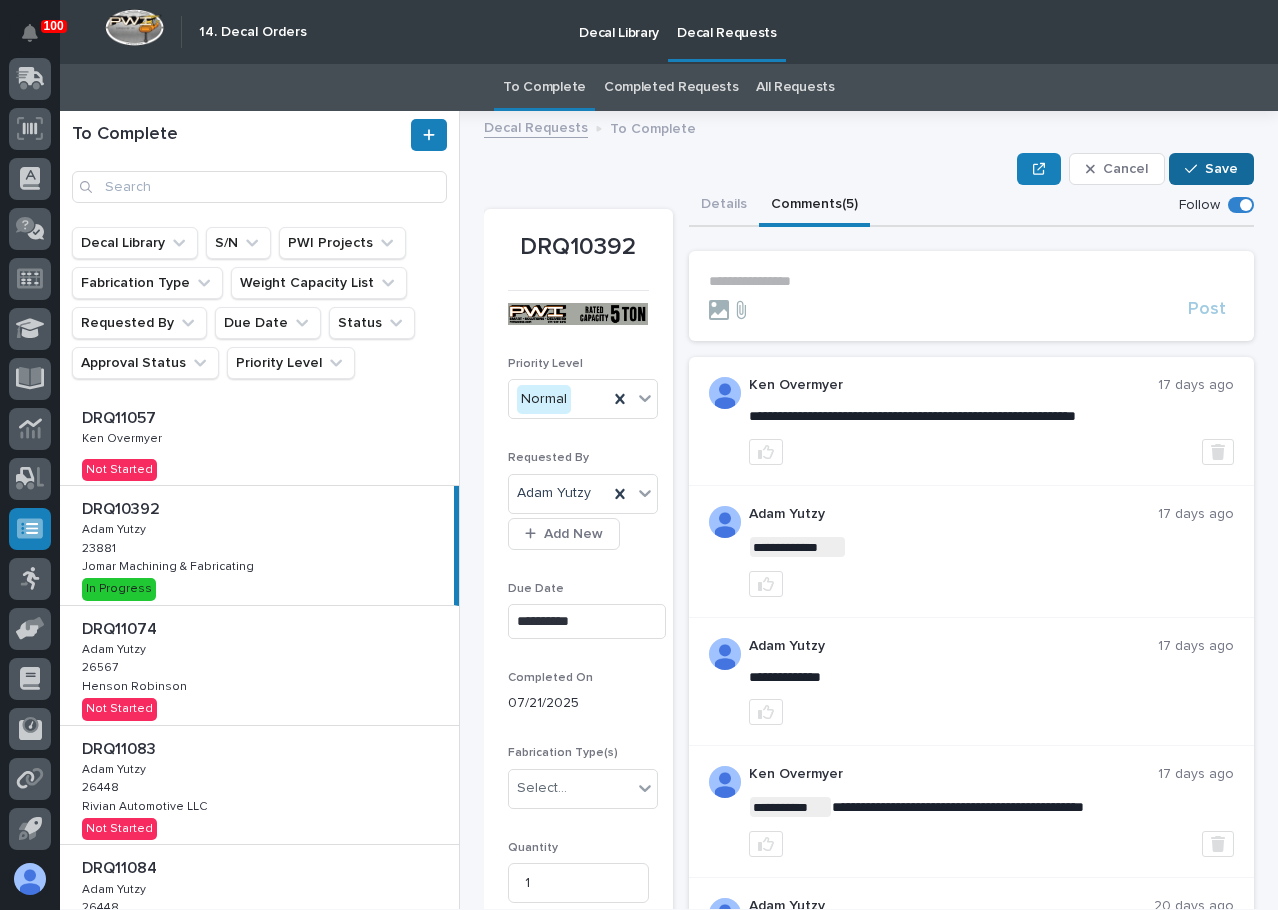 click on "Save" at bounding box center (1221, 169) 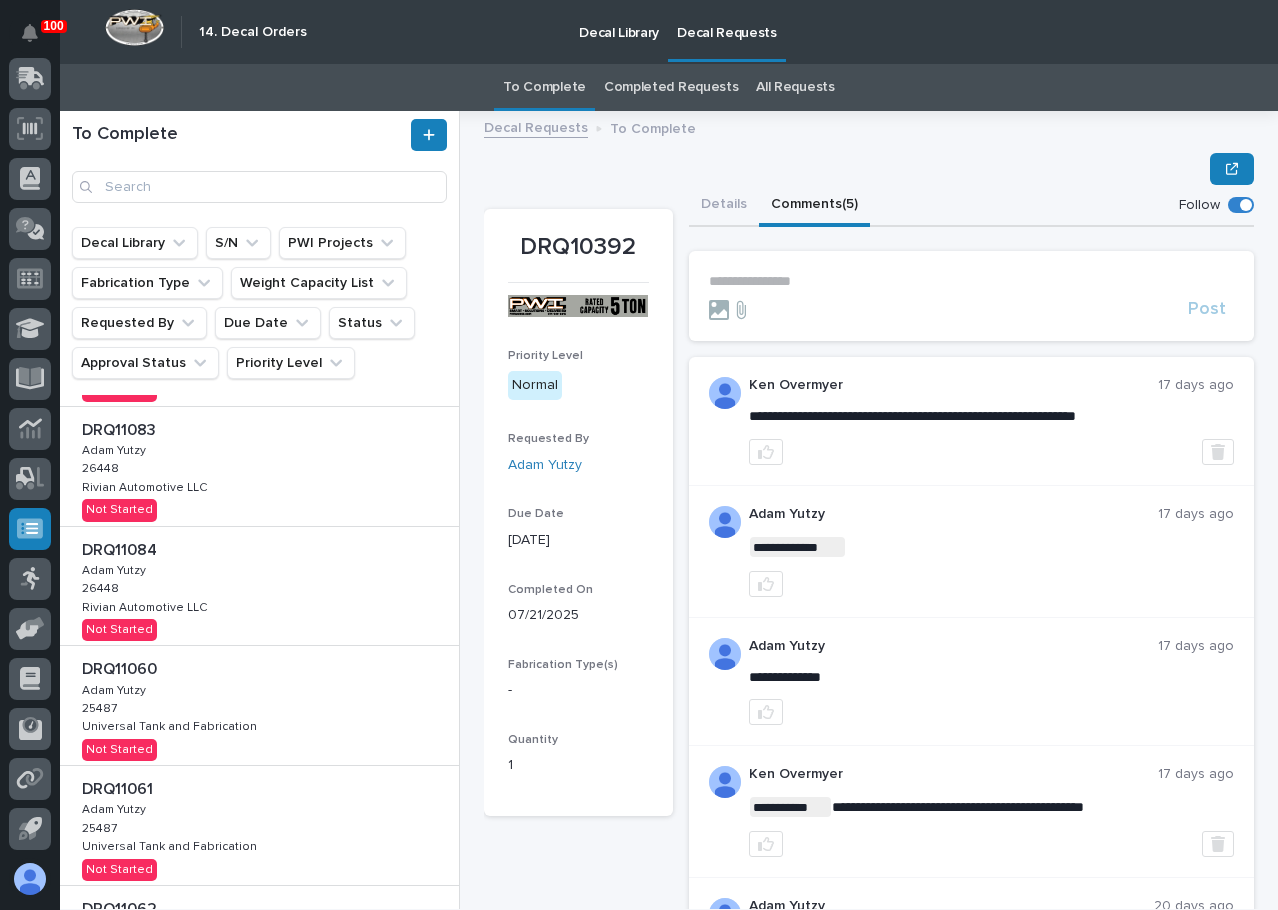 scroll, scrollTop: 0, scrollLeft: 0, axis: both 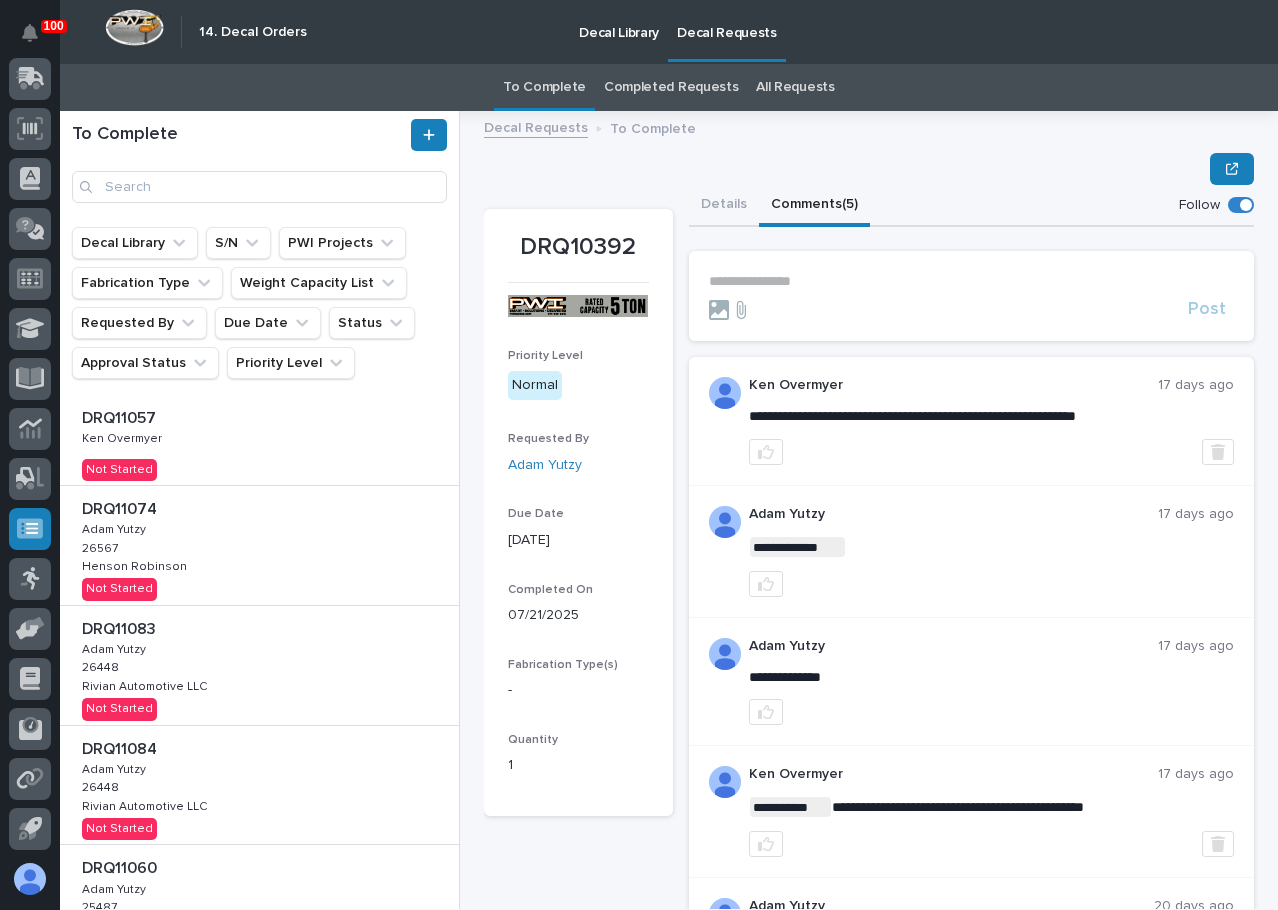 click on "DRQ11057 DRQ11057   [FIRST] [LAST] [FIRST] [LAST]   Not Started" at bounding box center (259, 440) 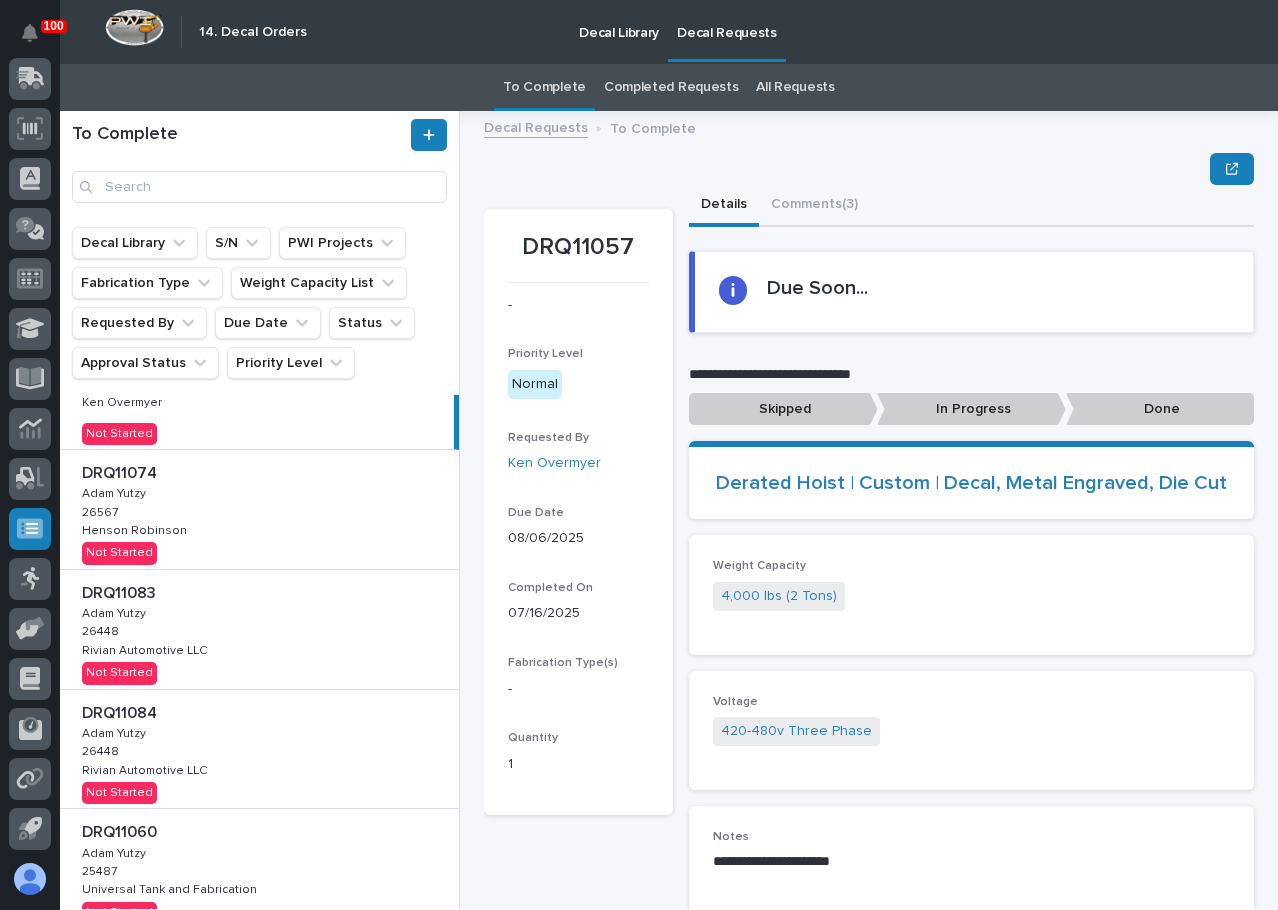 scroll, scrollTop: 0, scrollLeft: 0, axis: both 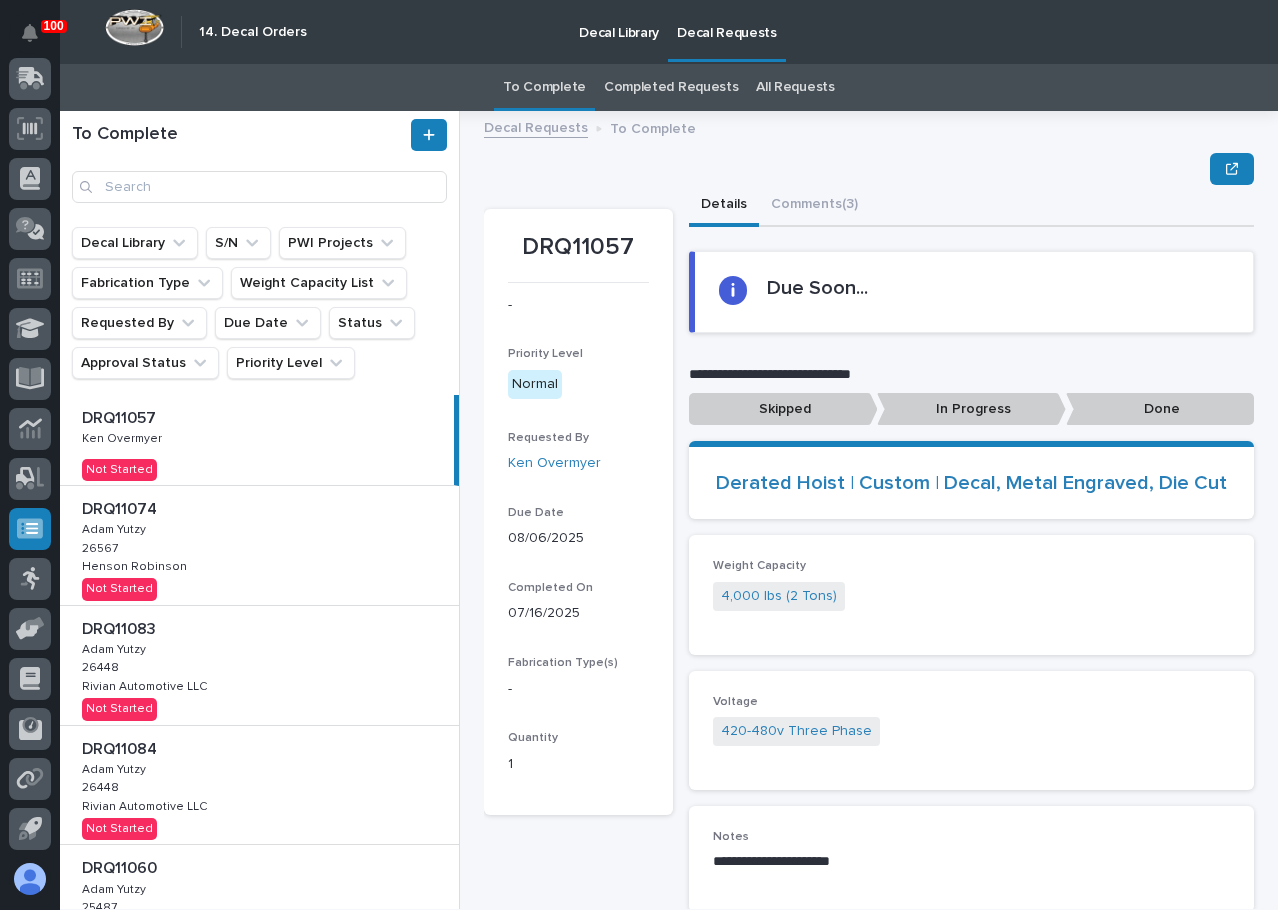 click on "DRQ11074 DRQ11074   [FIRST] [LAST] [FIRST] [LAST]   26567 26567   Henson Robinson Henson Robinson   Not Started" at bounding box center (259, 545) 